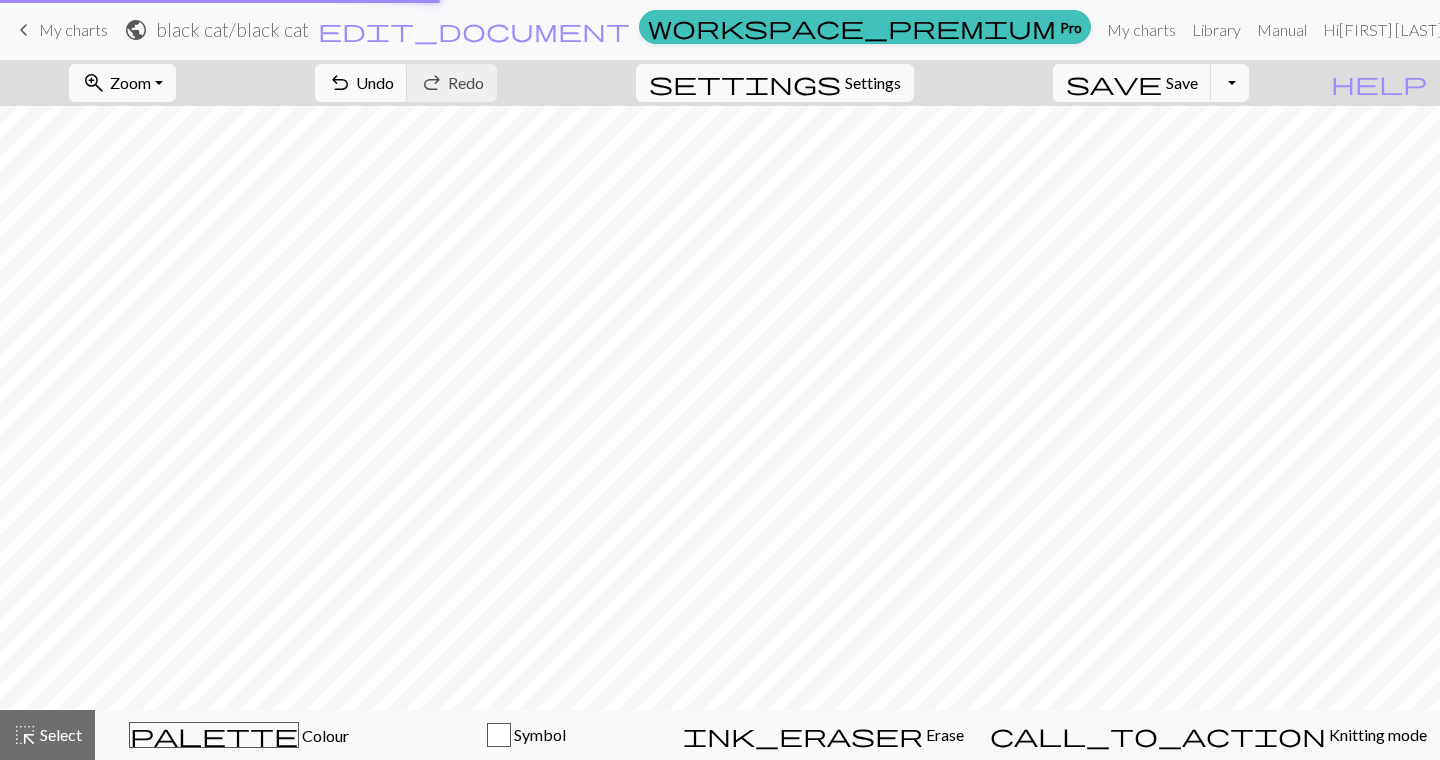 scroll, scrollTop: 0, scrollLeft: 0, axis: both 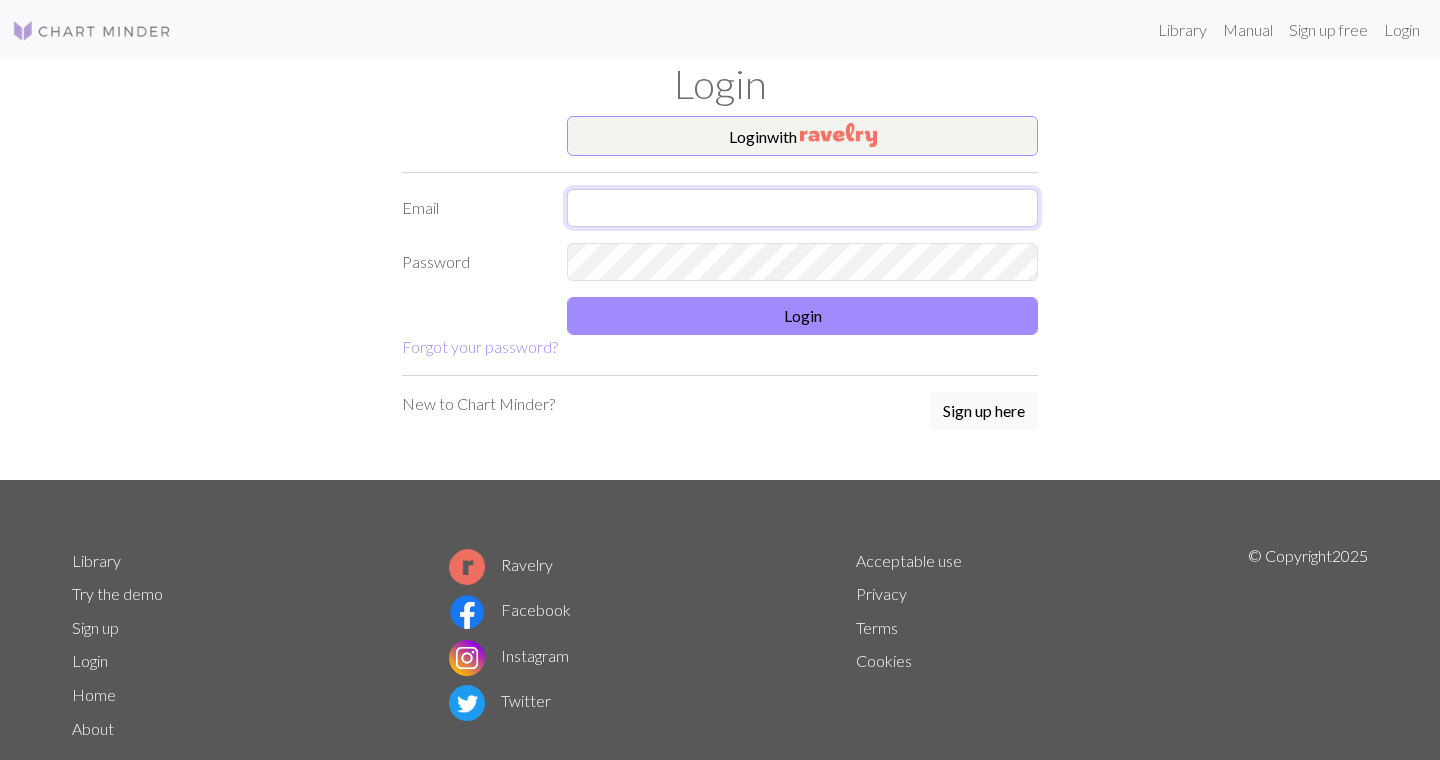 click at bounding box center [802, 208] 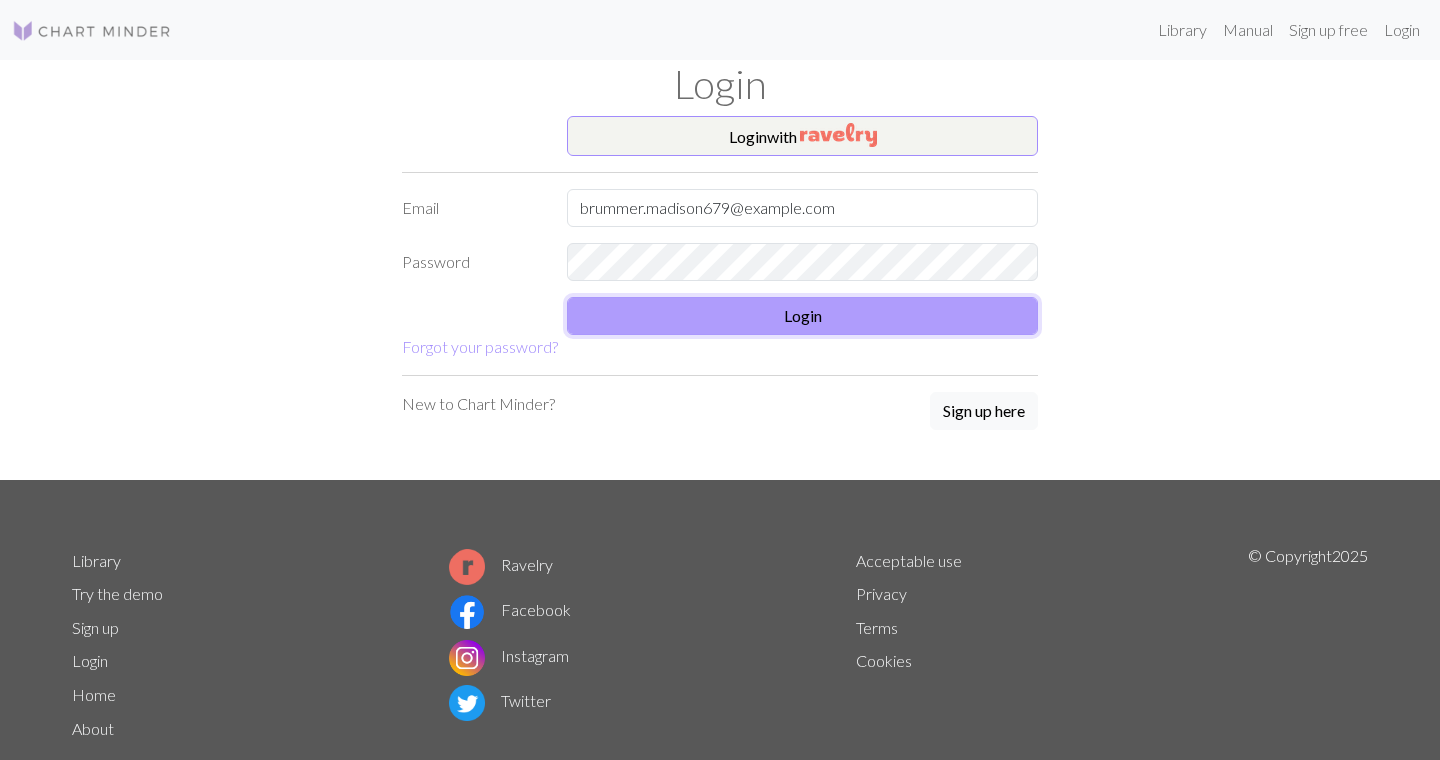 click on "Login" at bounding box center [802, 316] 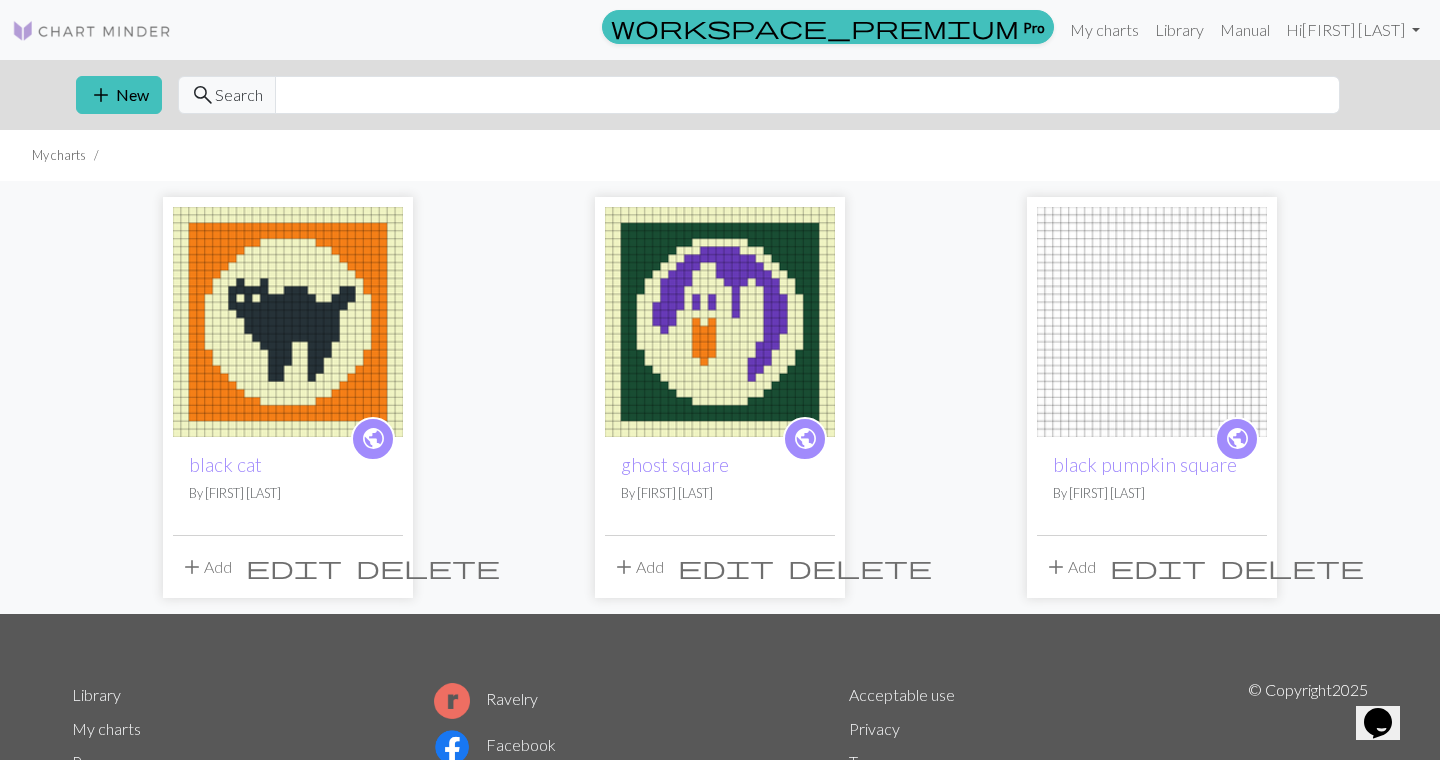click at bounding box center (720, 322) 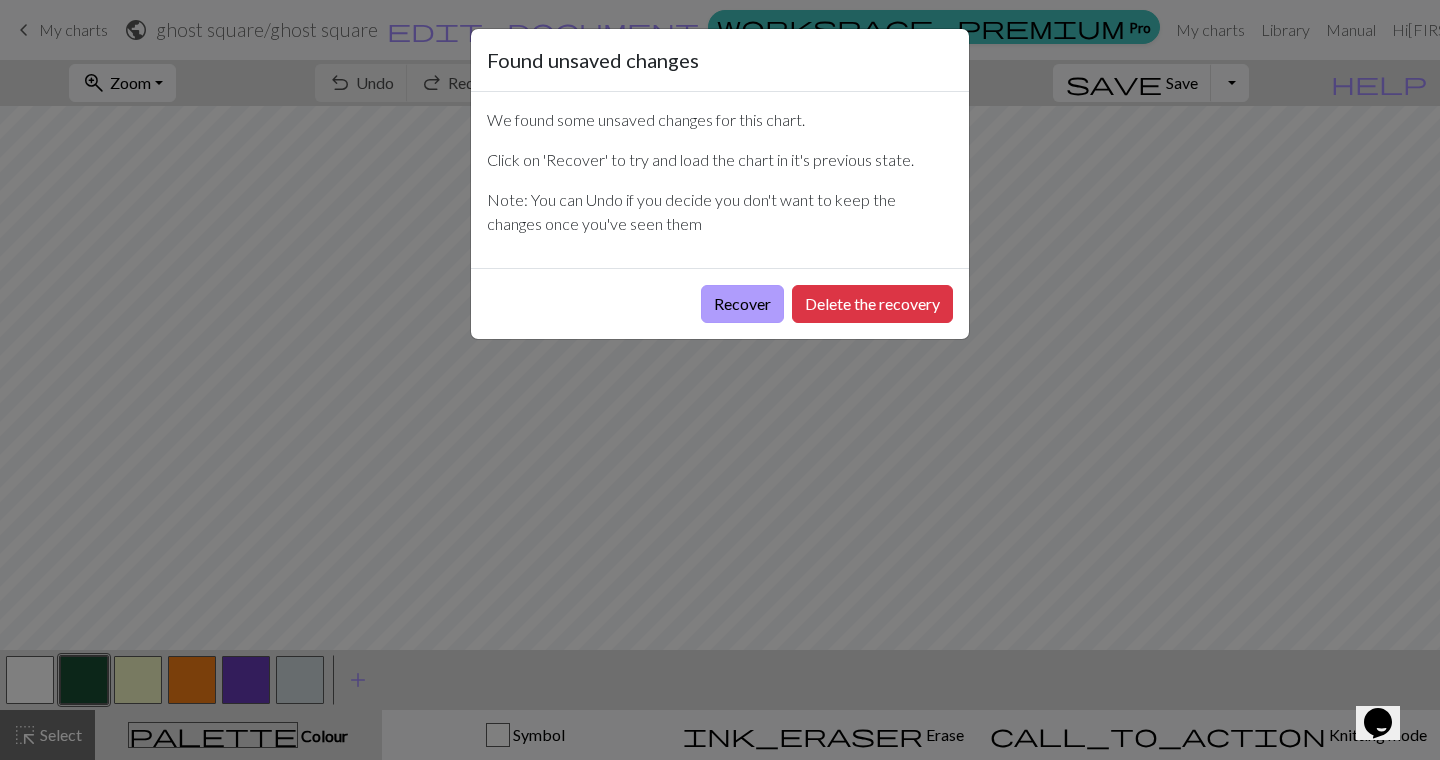 click on "Recover" at bounding box center [742, 304] 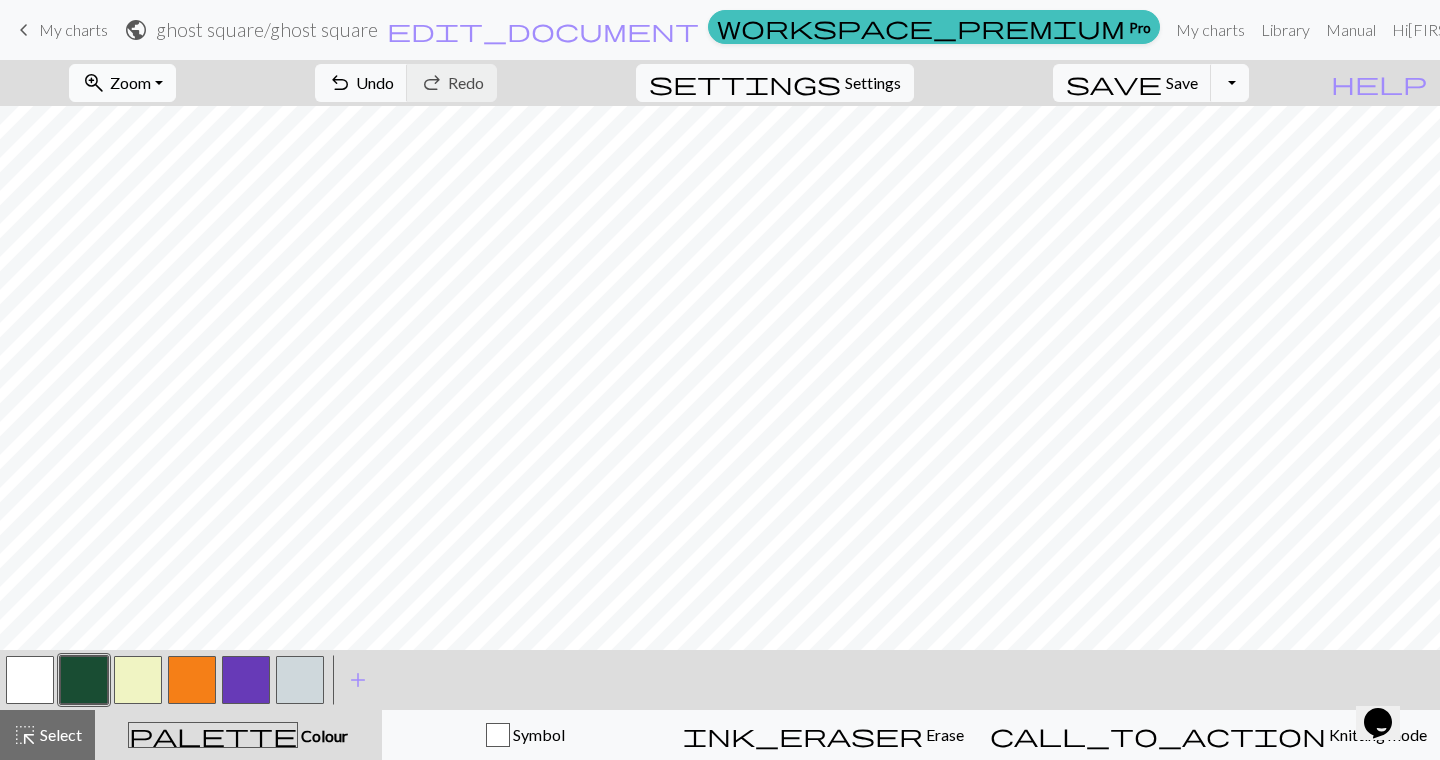 click on "Zoom" at bounding box center (130, 82) 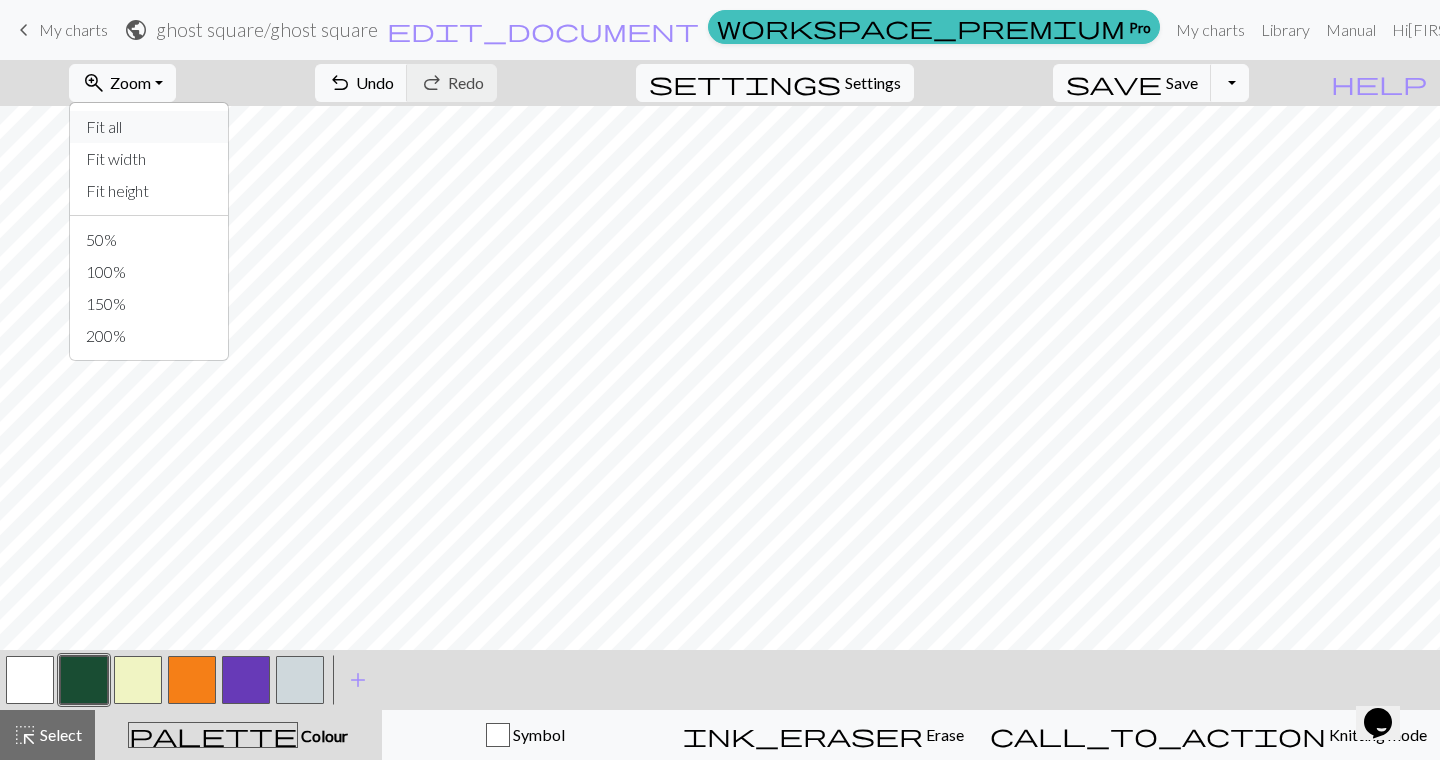 click on "Fit all" at bounding box center [149, 127] 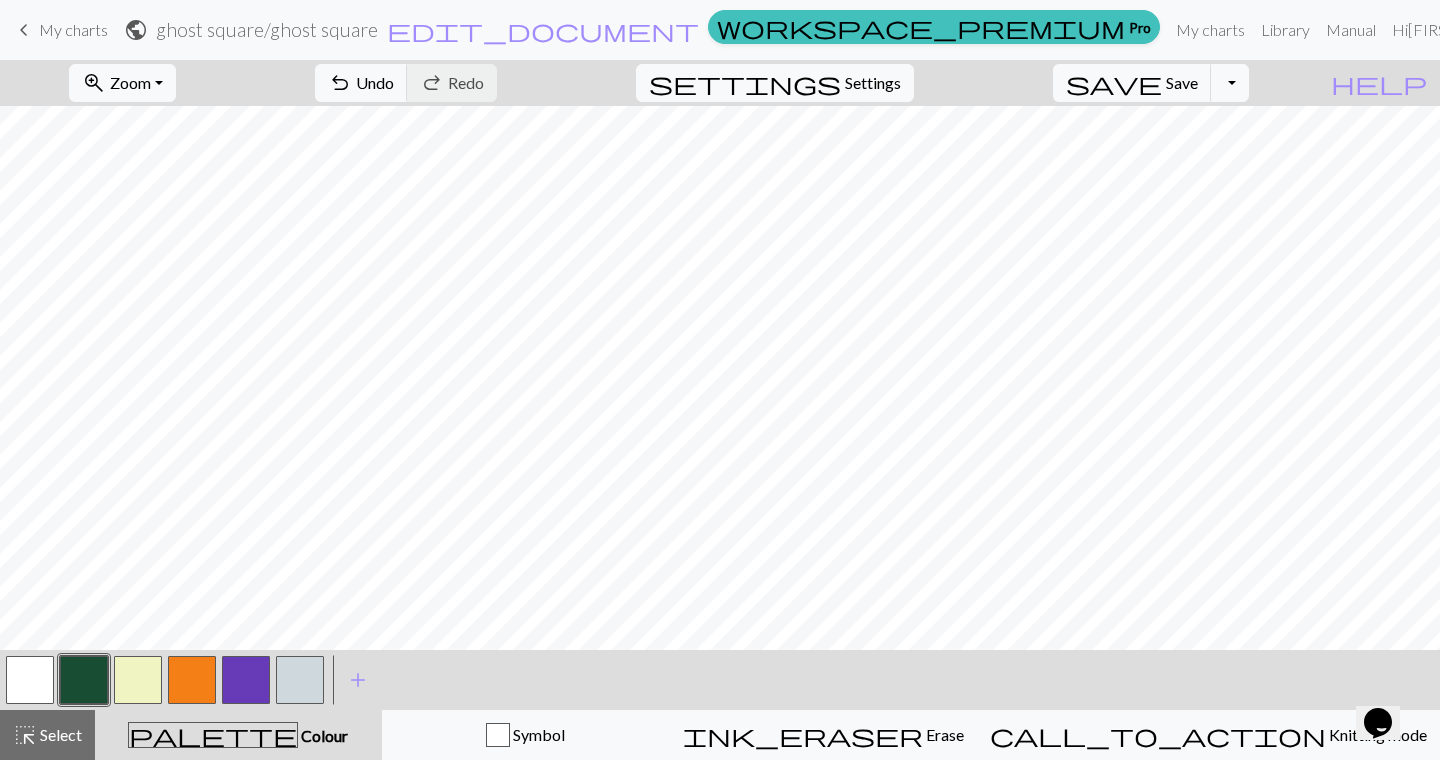 click on "My charts" at bounding box center (73, 29) 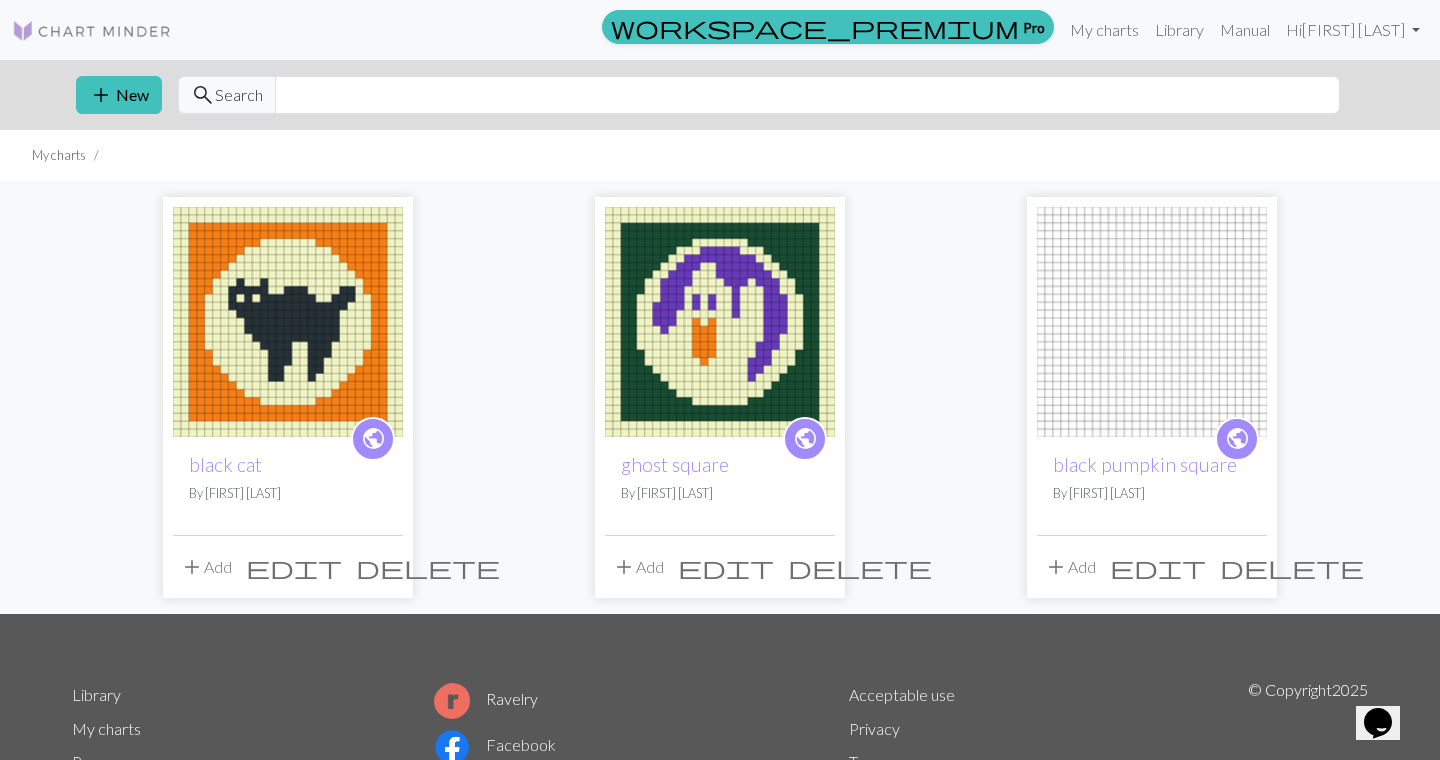 click at bounding box center [1152, 322] 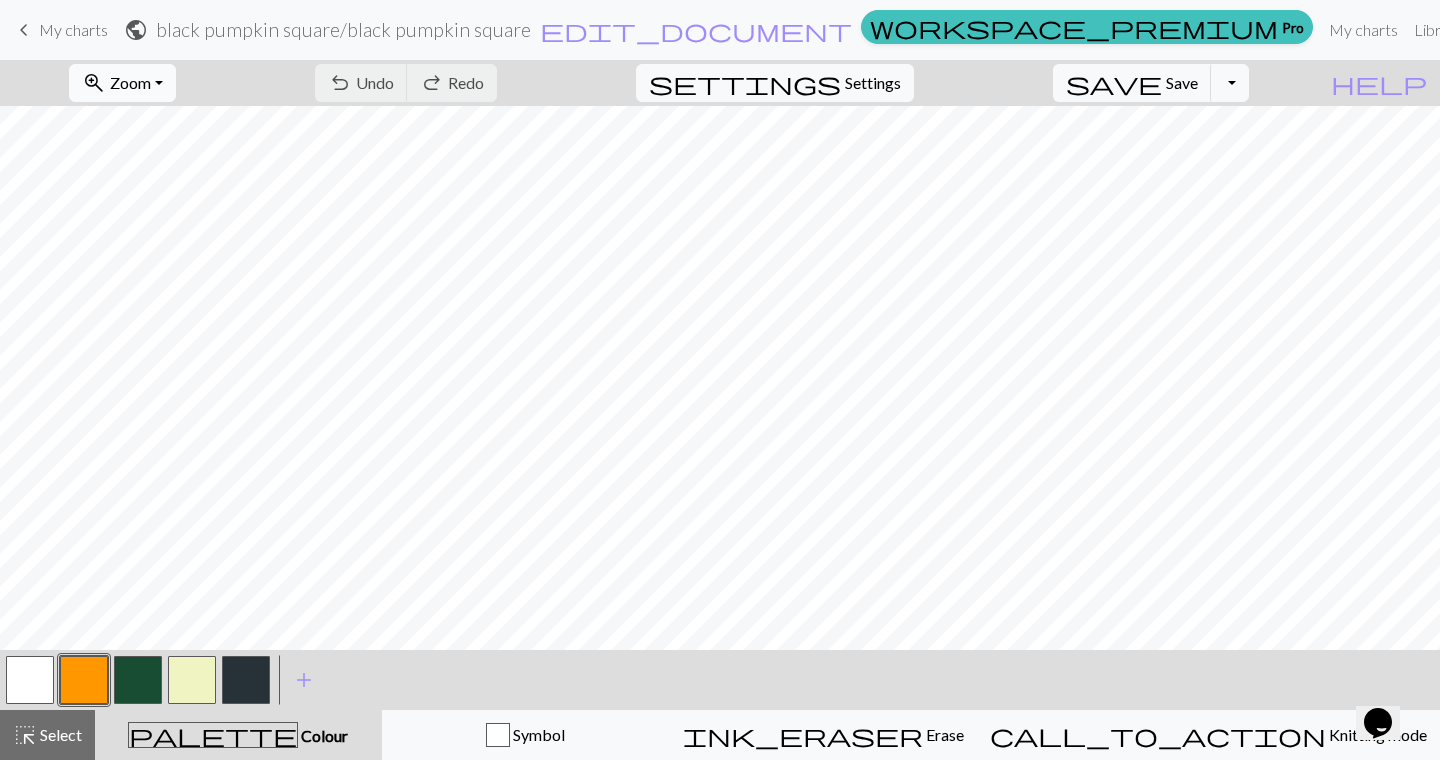 click on "zoom_in Zoom Zoom" at bounding box center [122, 83] 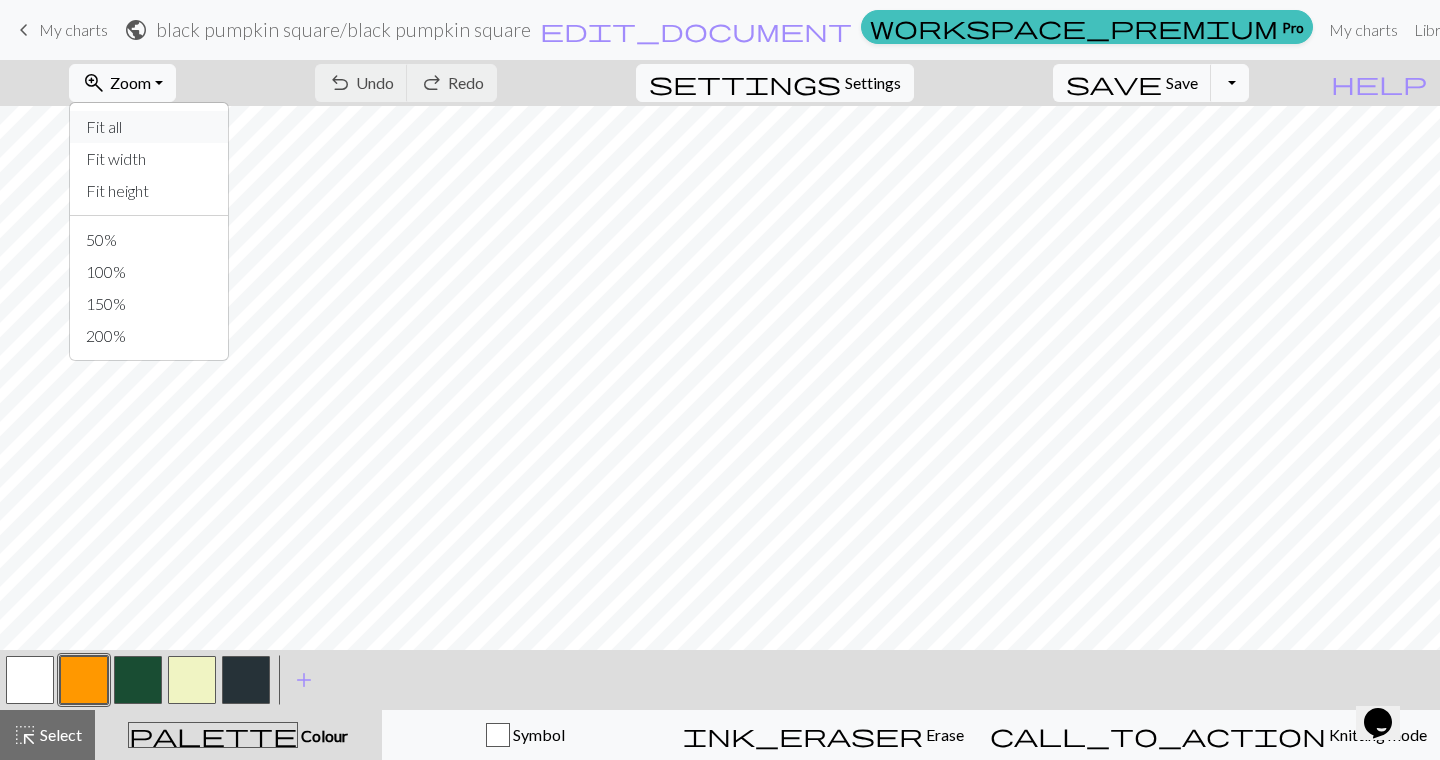 click on "Fit all" at bounding box center (149, 127) 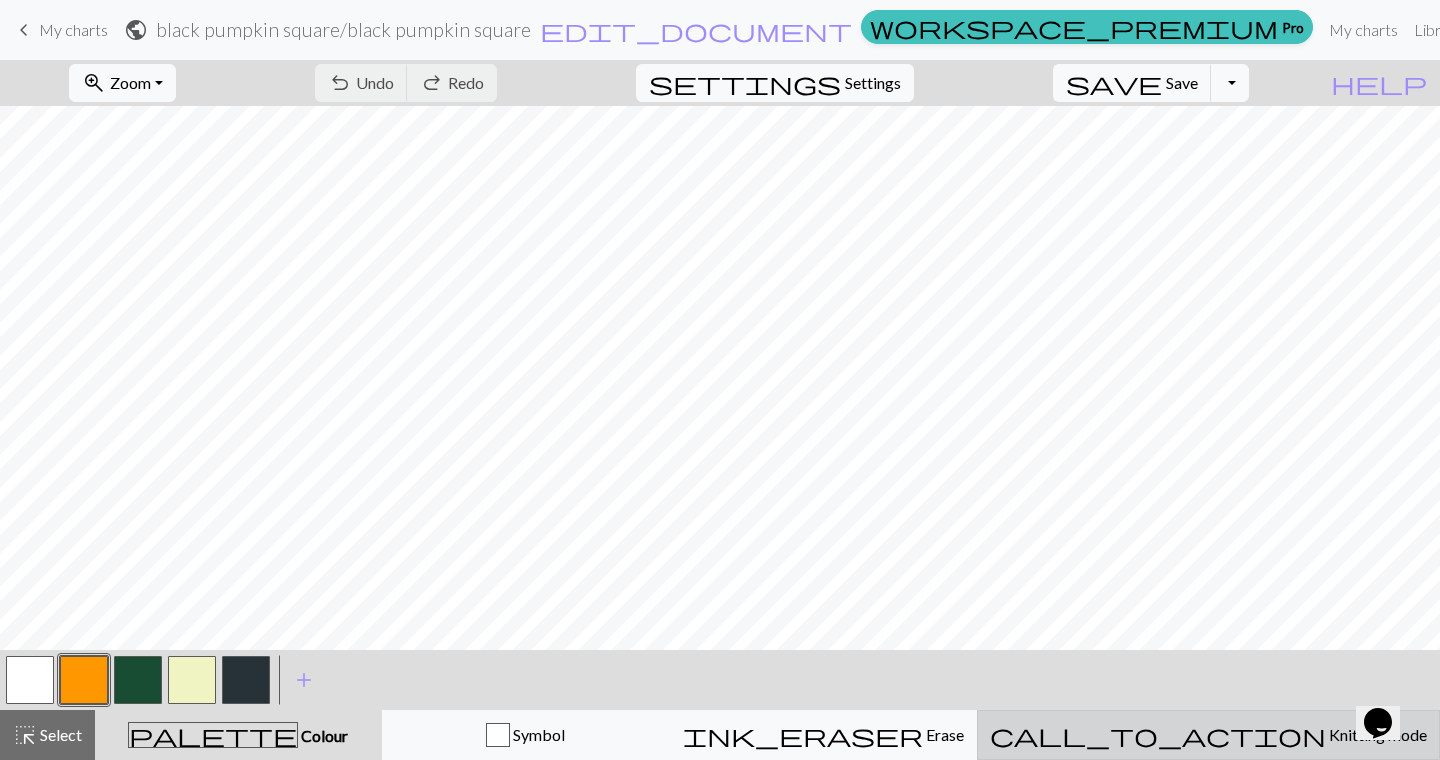 click on "Knitting mode" at bounding box center [1376, 734] 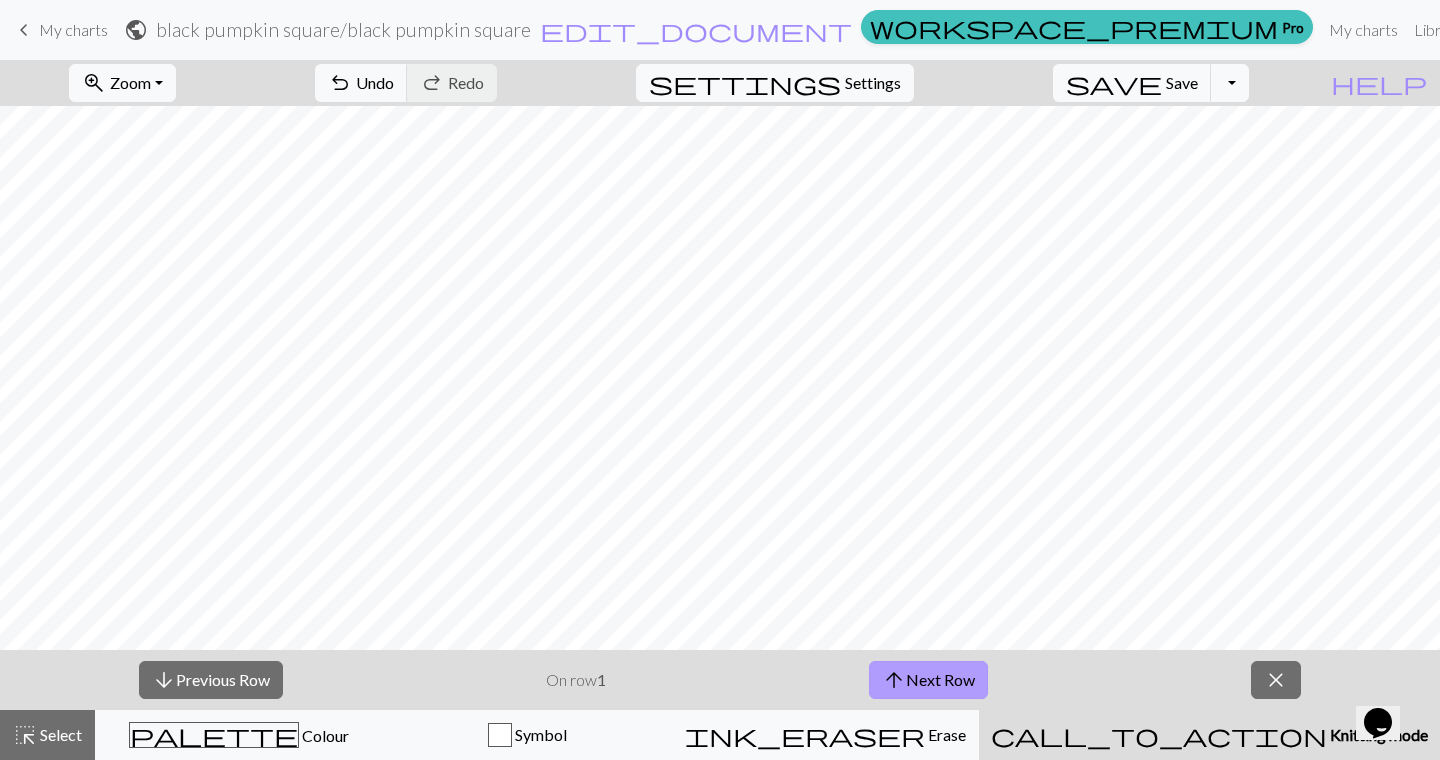 click on "arrow_upward  Next Row" at bounding box center [928, 680] 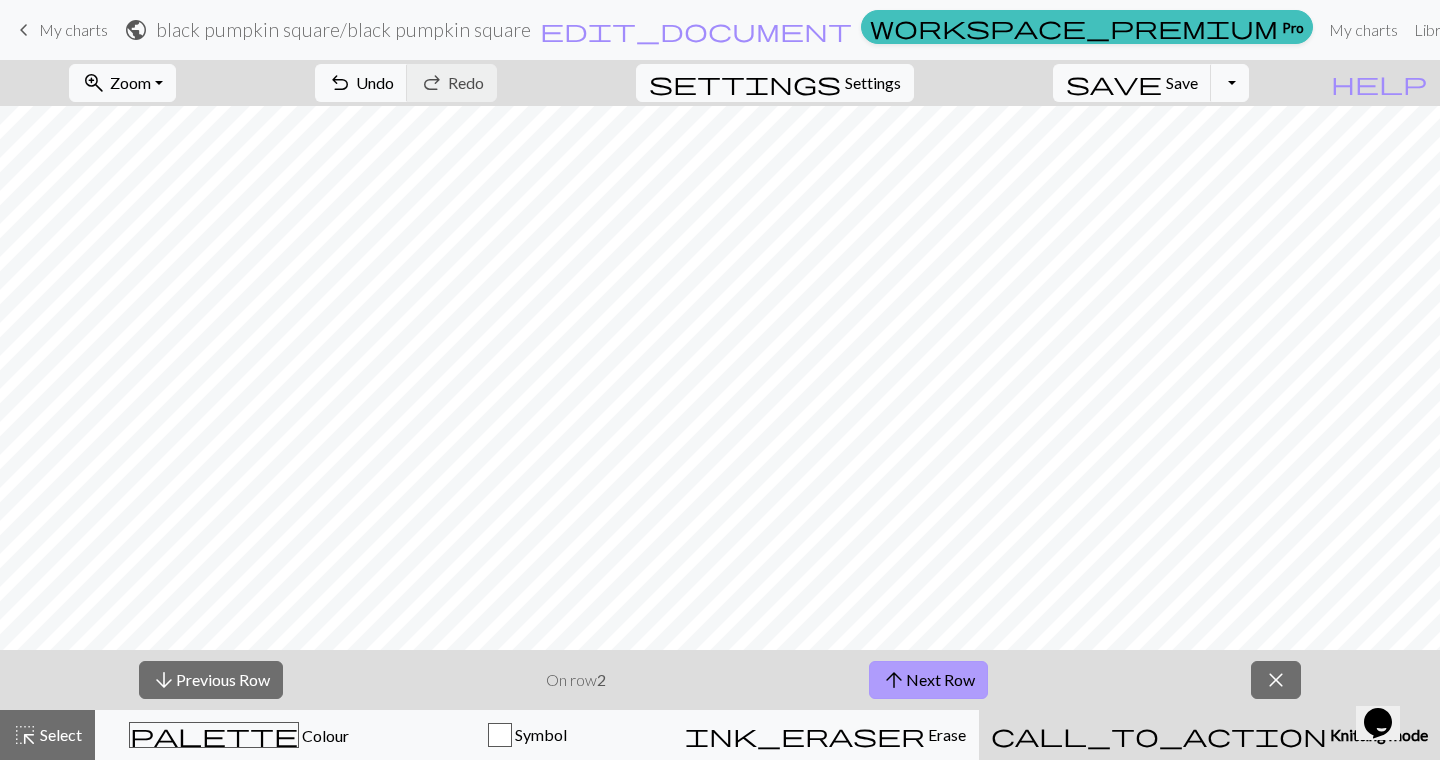 click on "arrow_upward  Next Row" at bounding box center [928, 680] 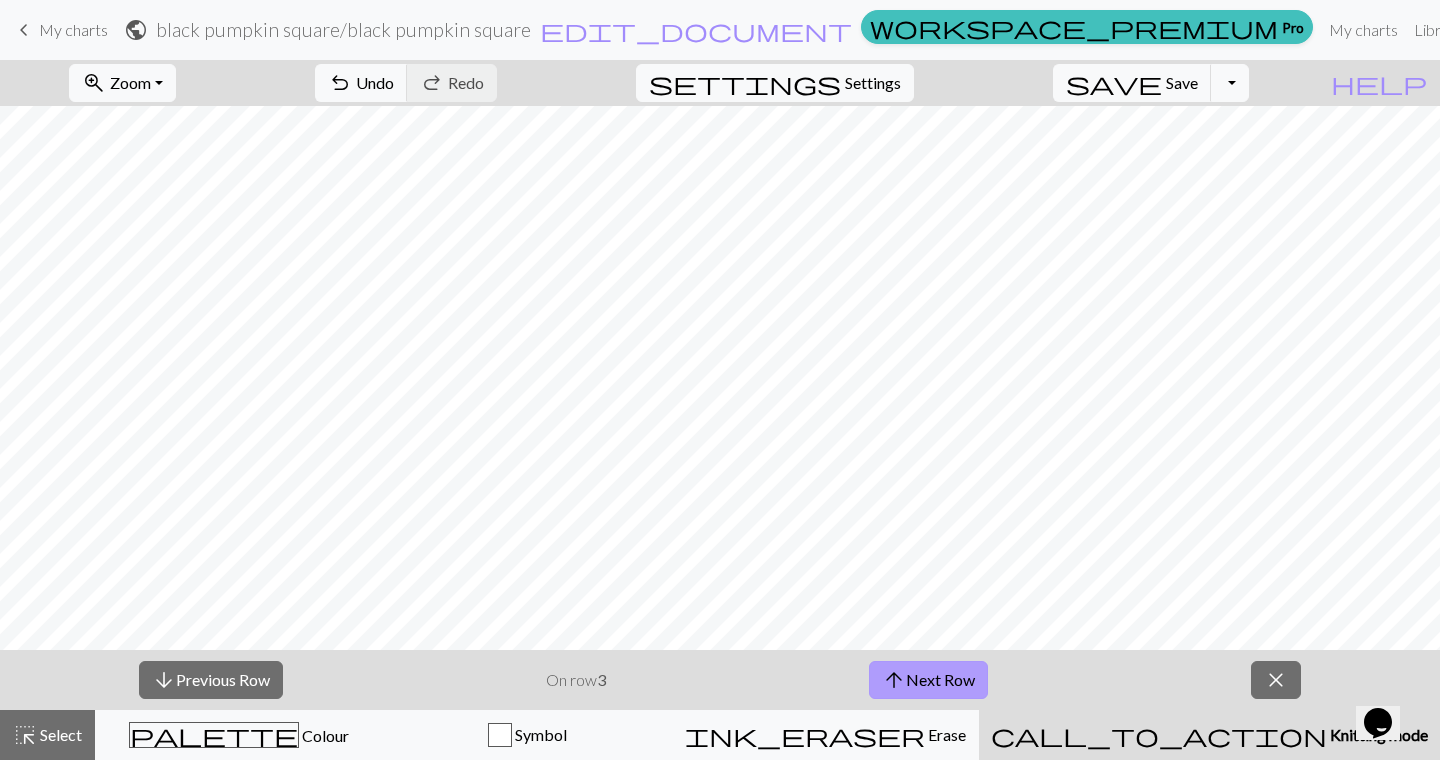 click on "arrow_upward  Next Row" at bounding box center [928, 680] 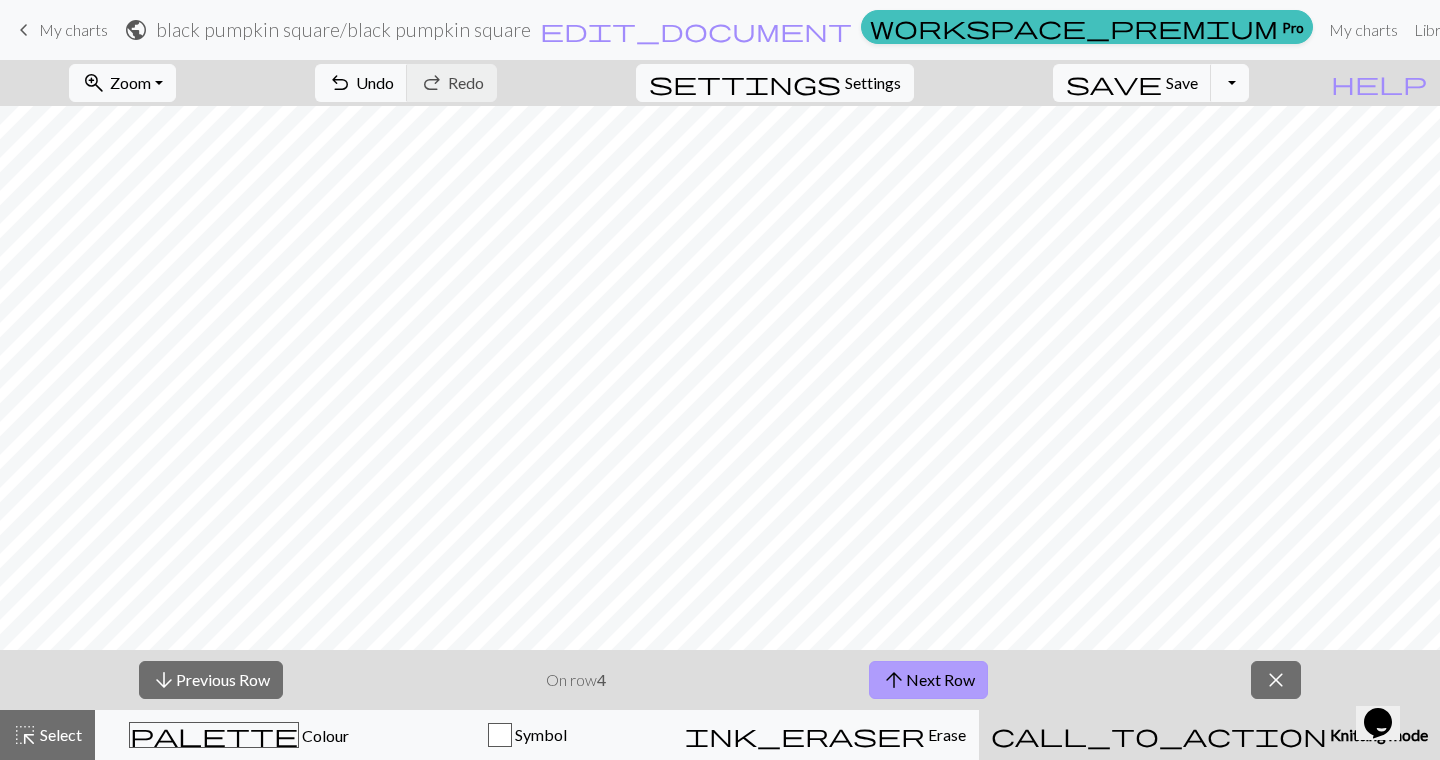click on "arrow_upward  Next Row" at bounding box center [928, 680] 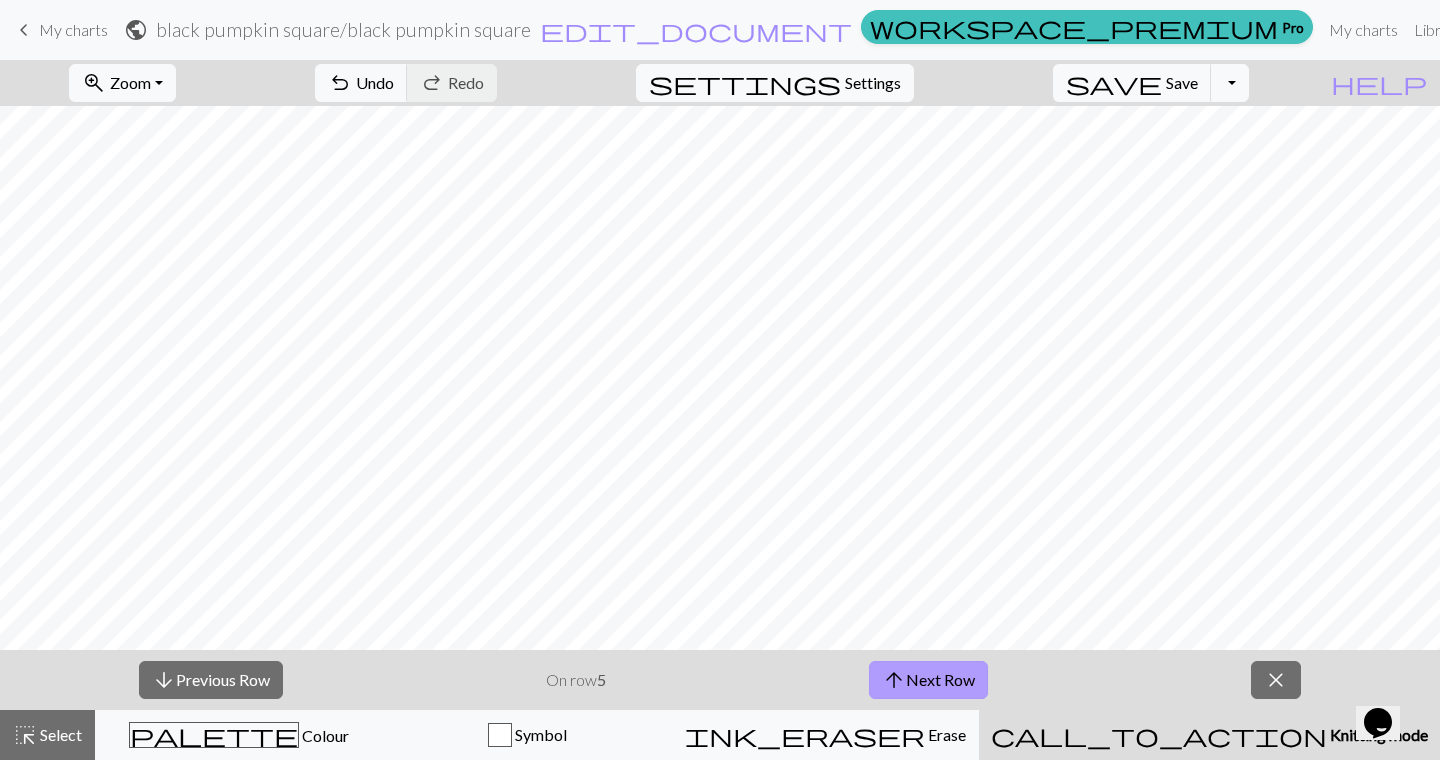 click on "arrow_upward  Next Row" at bounding box center (928, 680) 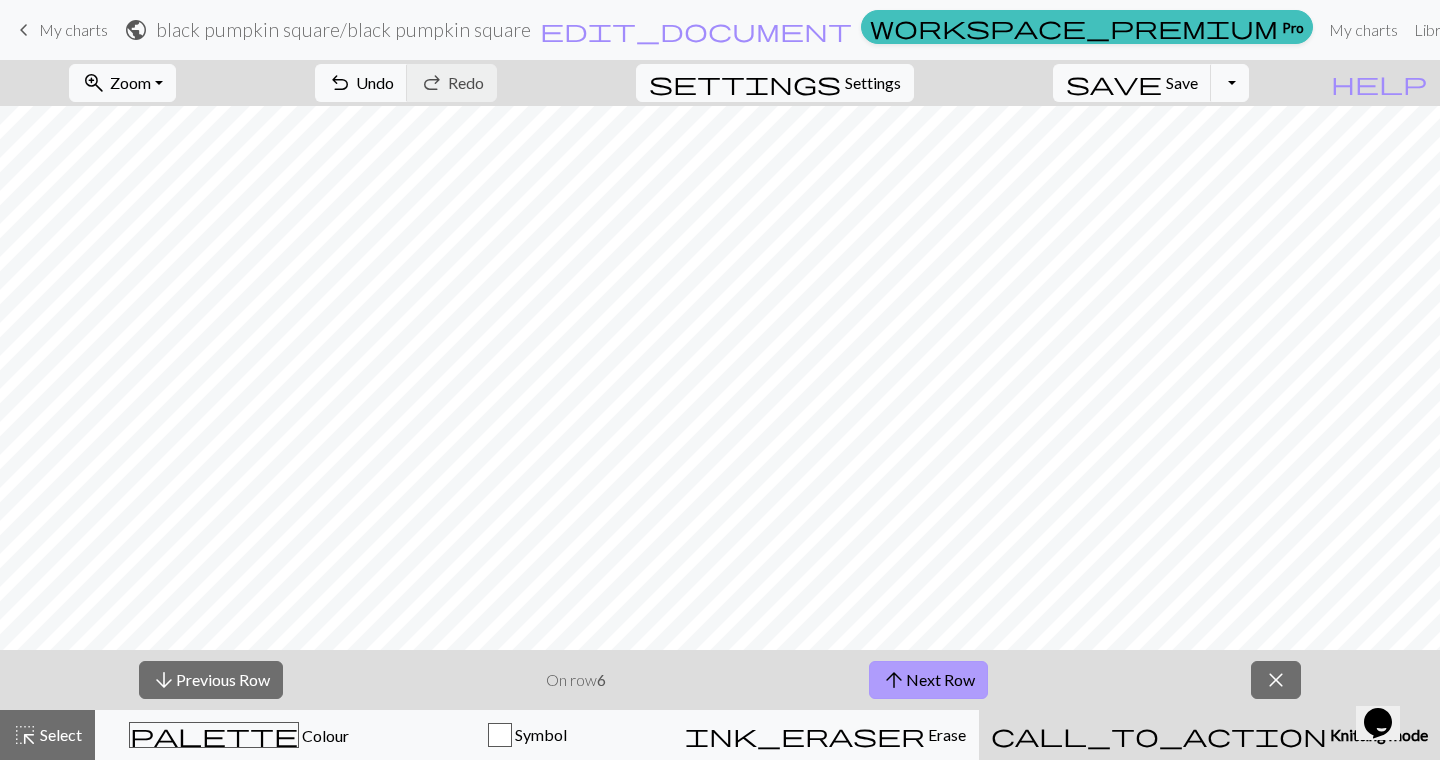 click on "arrow_upward  Next Row" at bounding box center (928, 680) 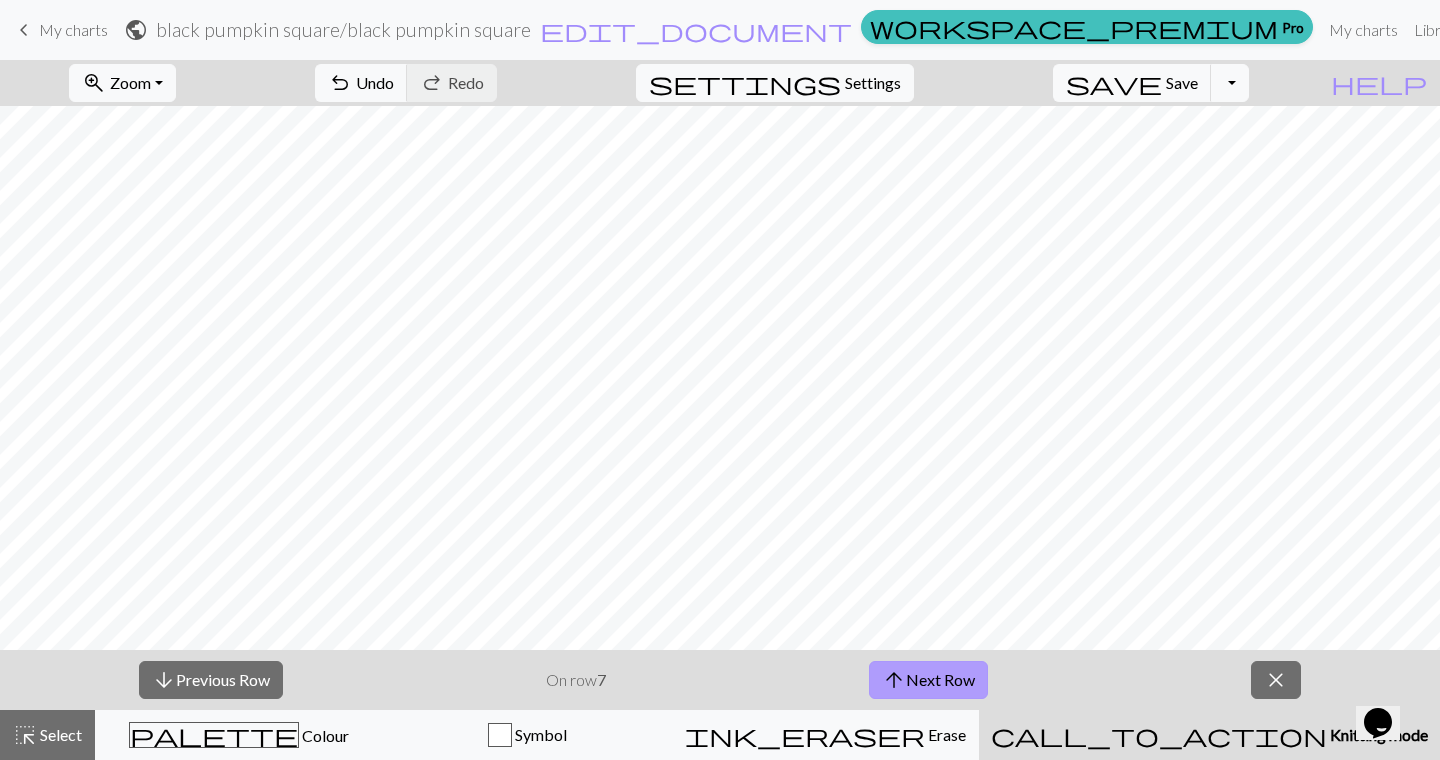 click on "arrow_upward  Next Row" at bounding box center [928, 680] 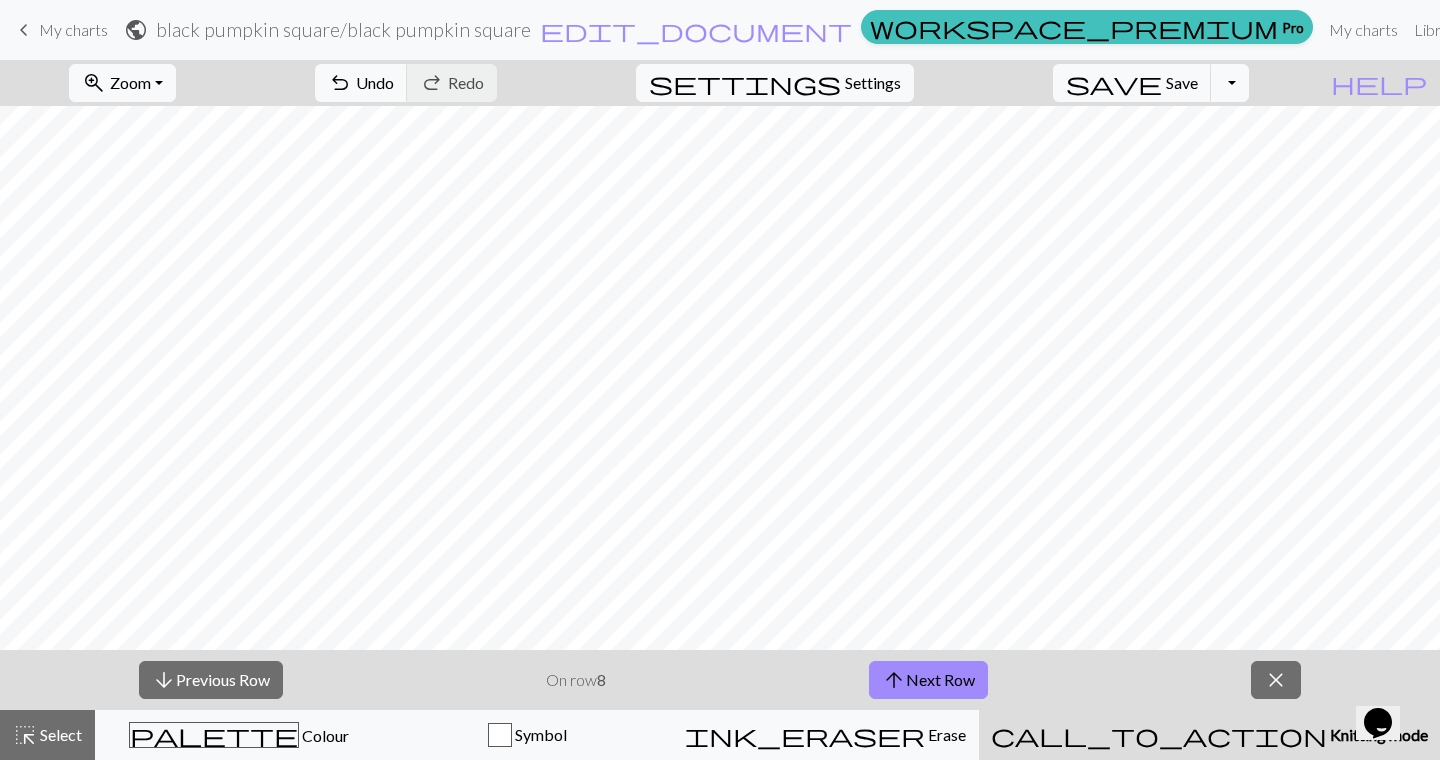 type 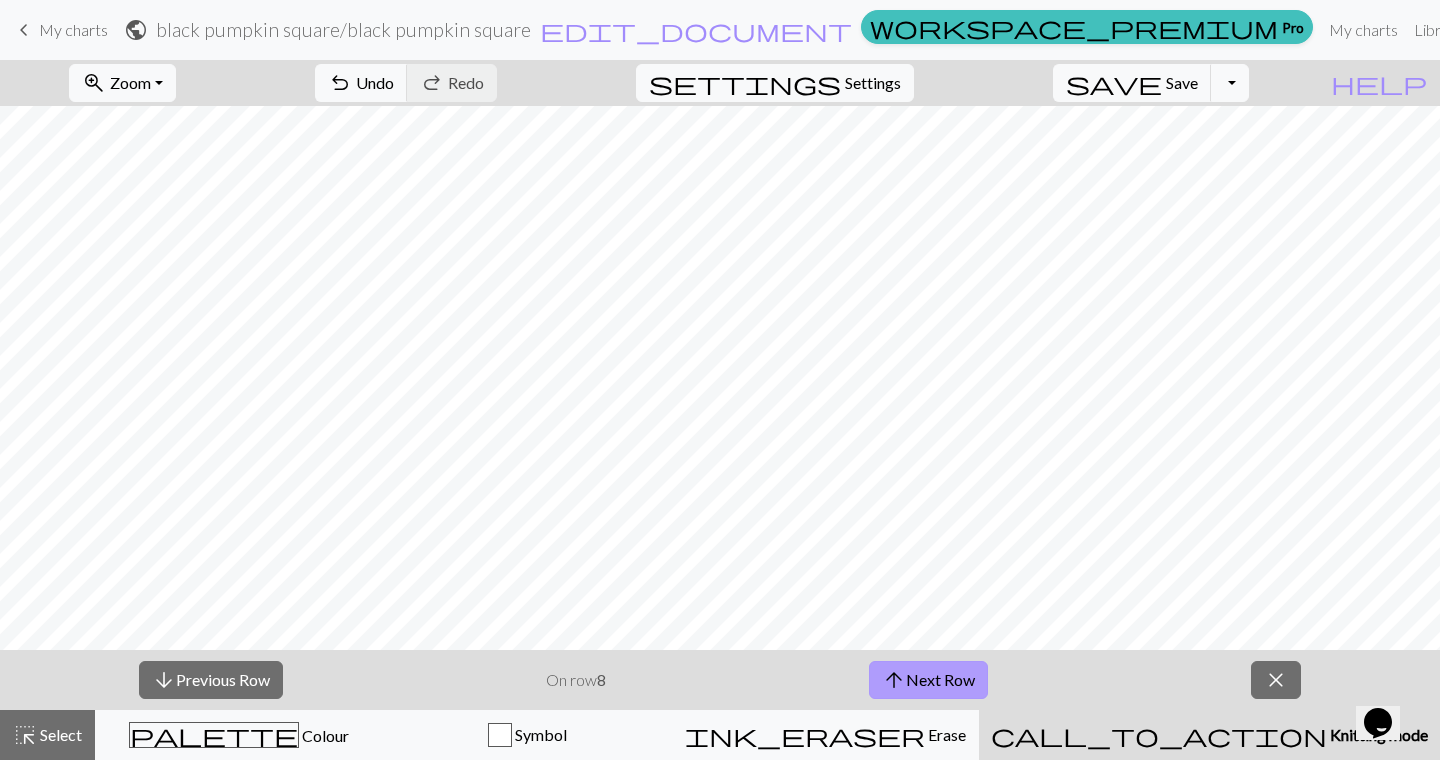 click on "arrow_upward  Next Row" at bounding box center [928, 680] 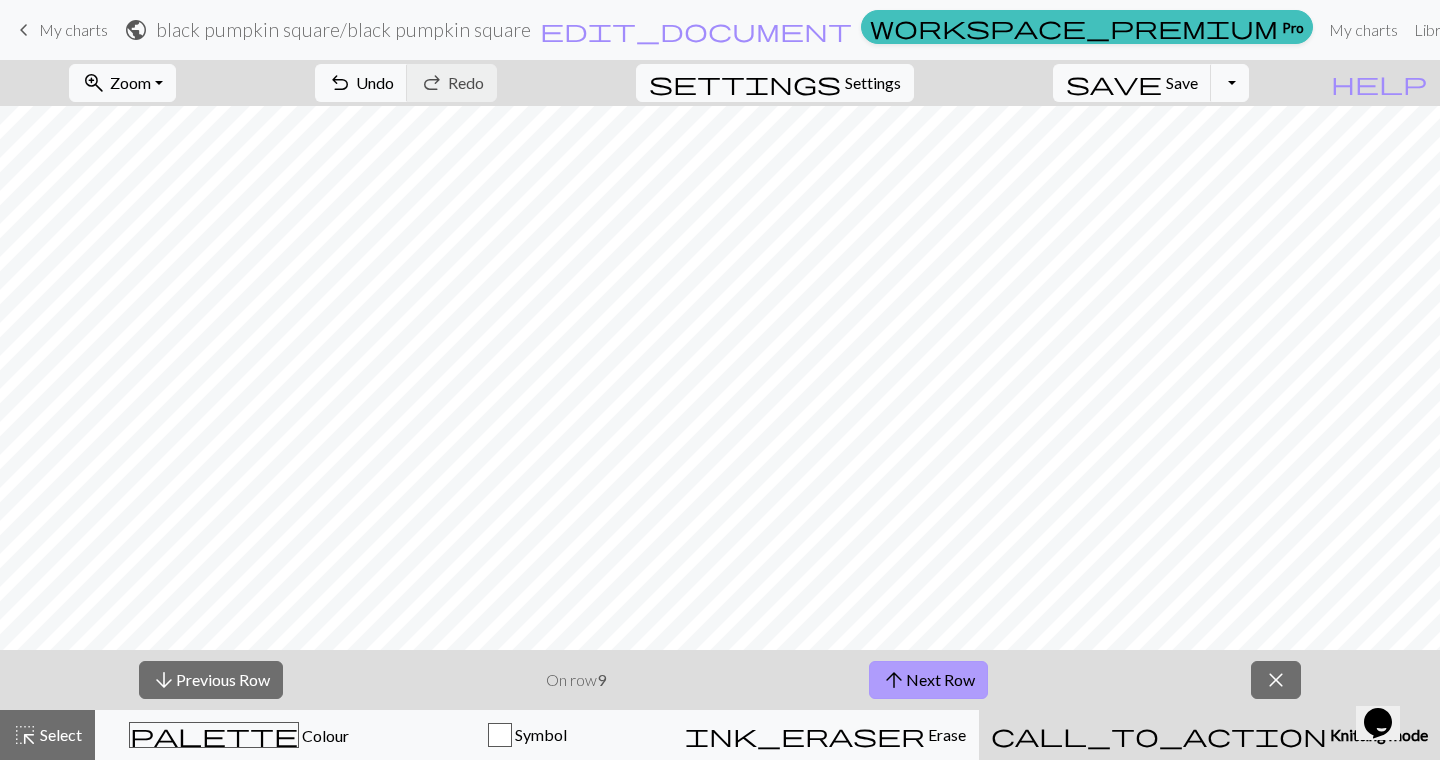 click on "arrow_upward  Next Row" at bounding box center [928, 680] 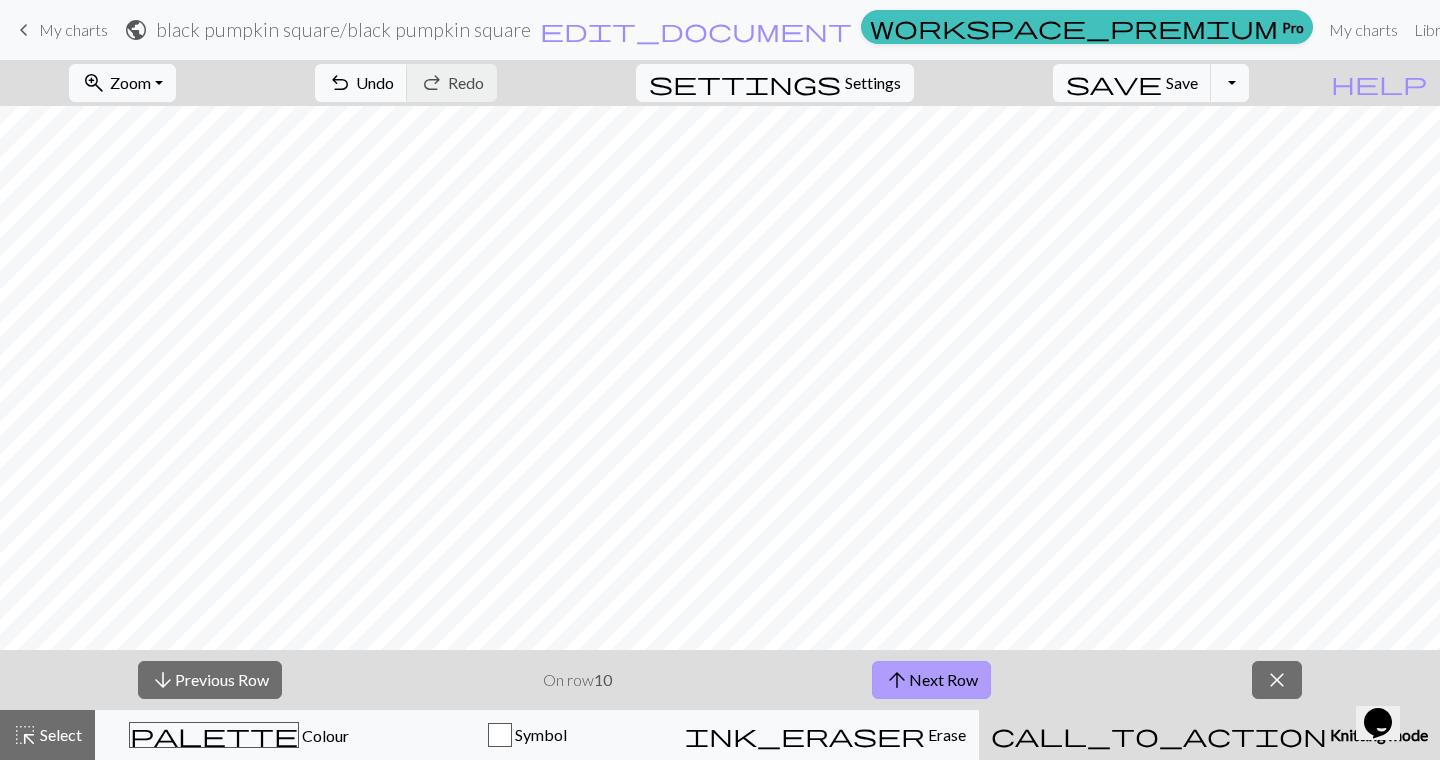 click on "arrow_upward" at bounding box center [897, 680] 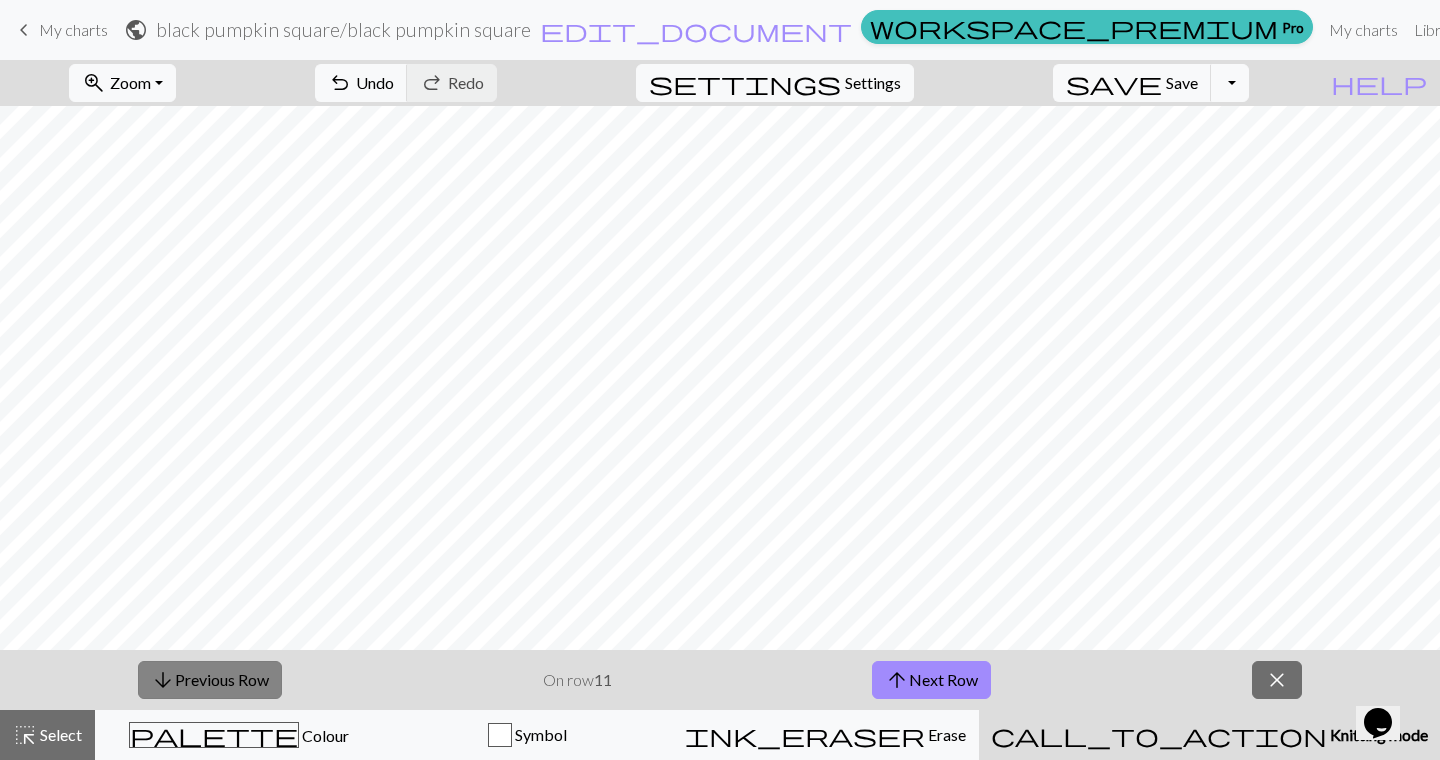 click on "arrow_downward Previous Row" at bounding box center [210, 680] 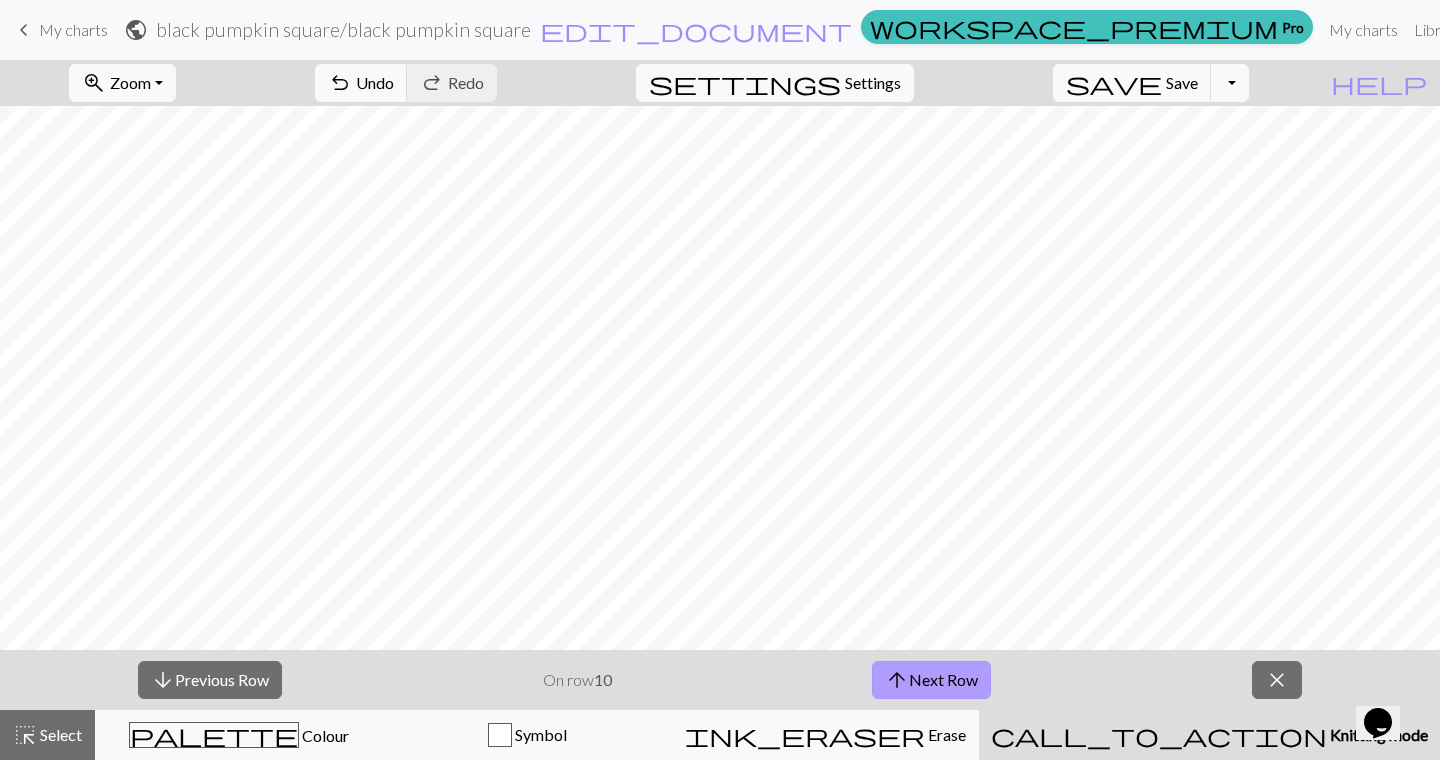 click on "arrow_upward  Next Row" at bounding box center [931, 680] 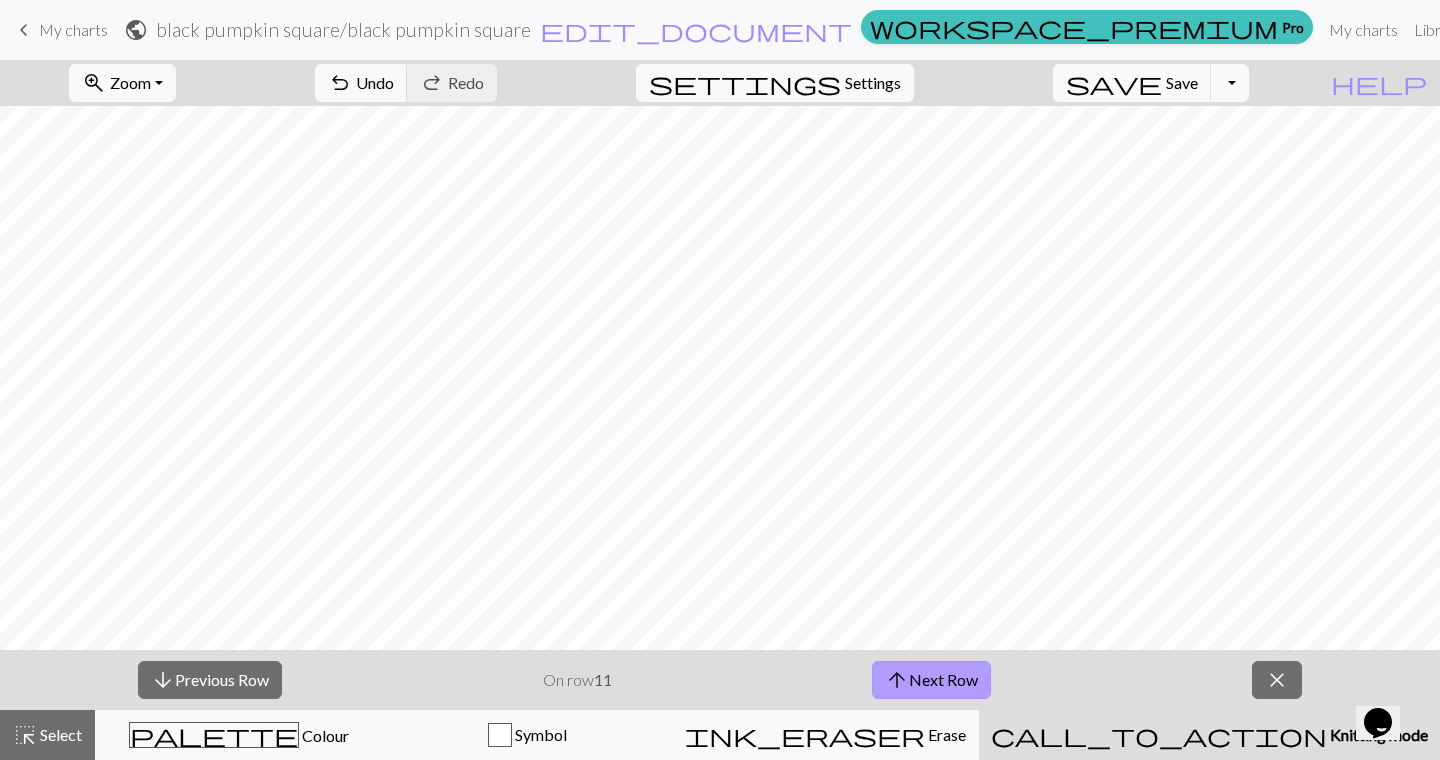 click on "arrow_upward  Next Row" at bounding box center (931, 680) 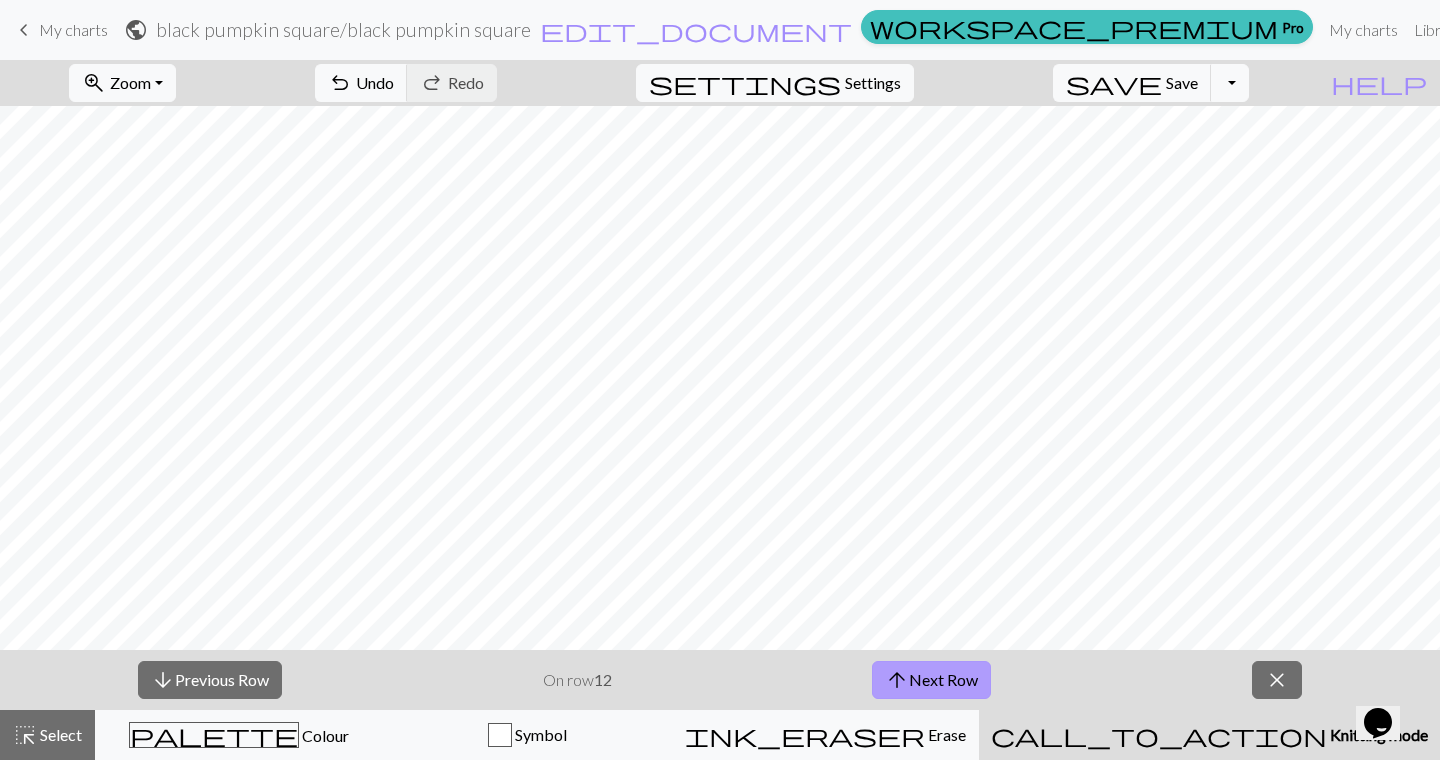 click on "arrow_upward  Next Row" at bounding box center (931, 680) 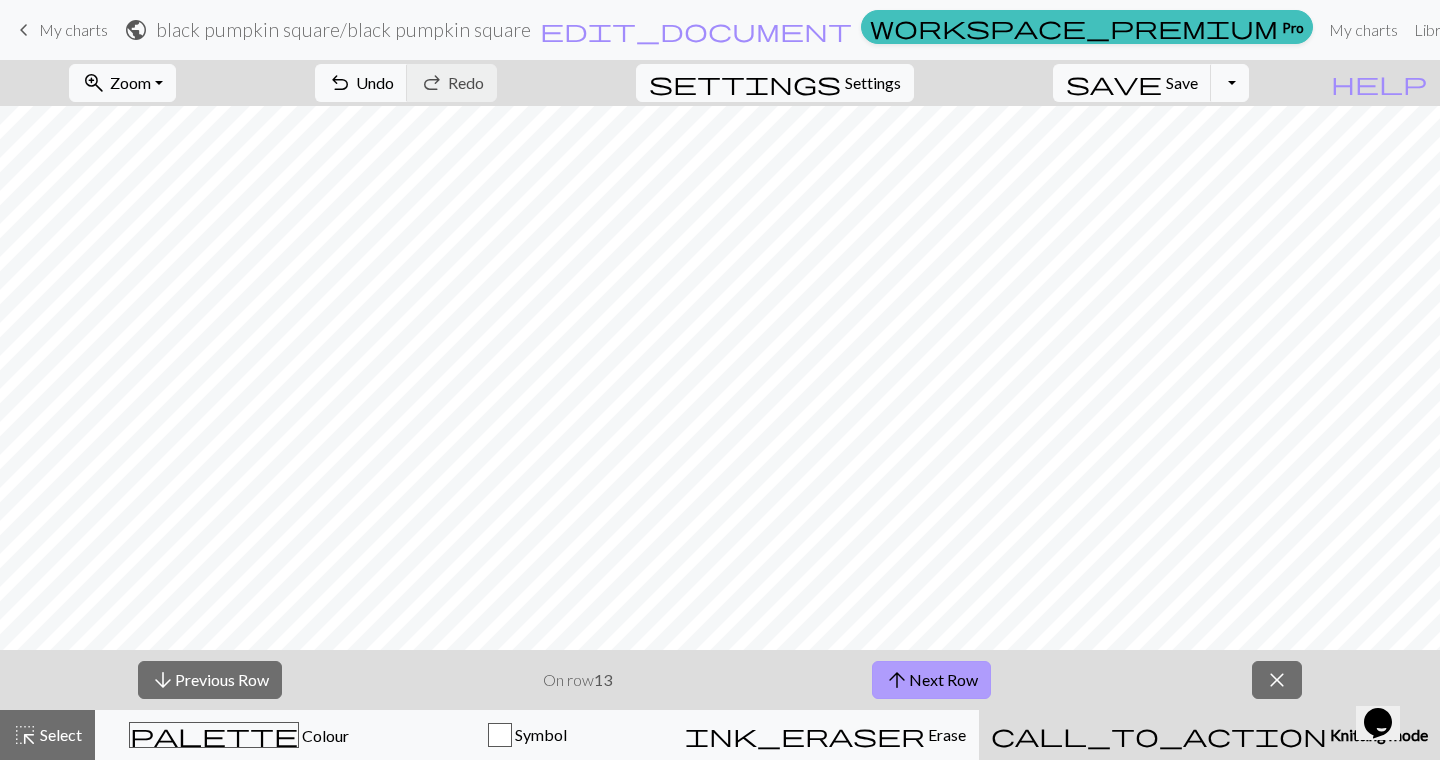 click on "arrow_upward  Next Row" at bounding box center (931, 680) 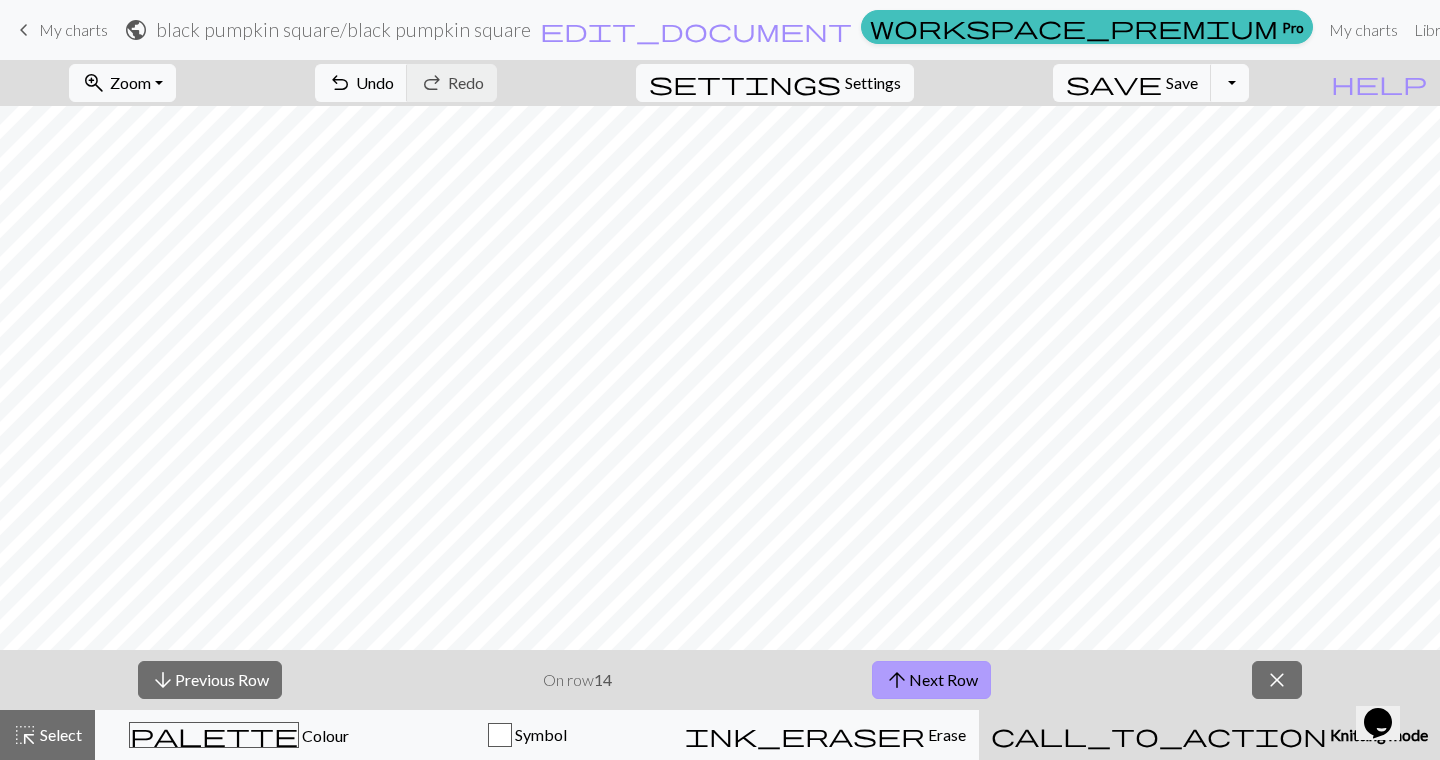 click on "arrow_upward" at bounding box center [897, 680] 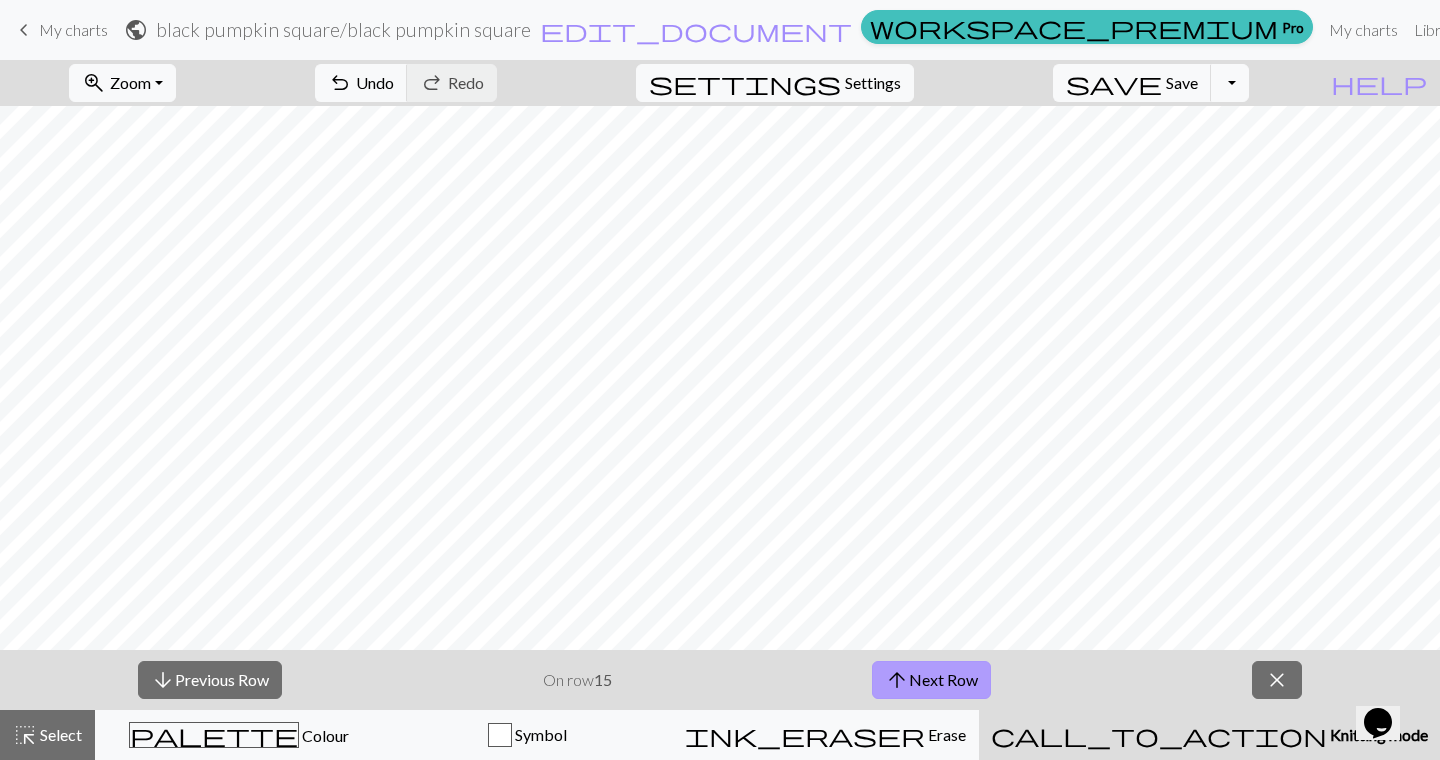 click on "arrow_upward" at bounding box center [897, 680] 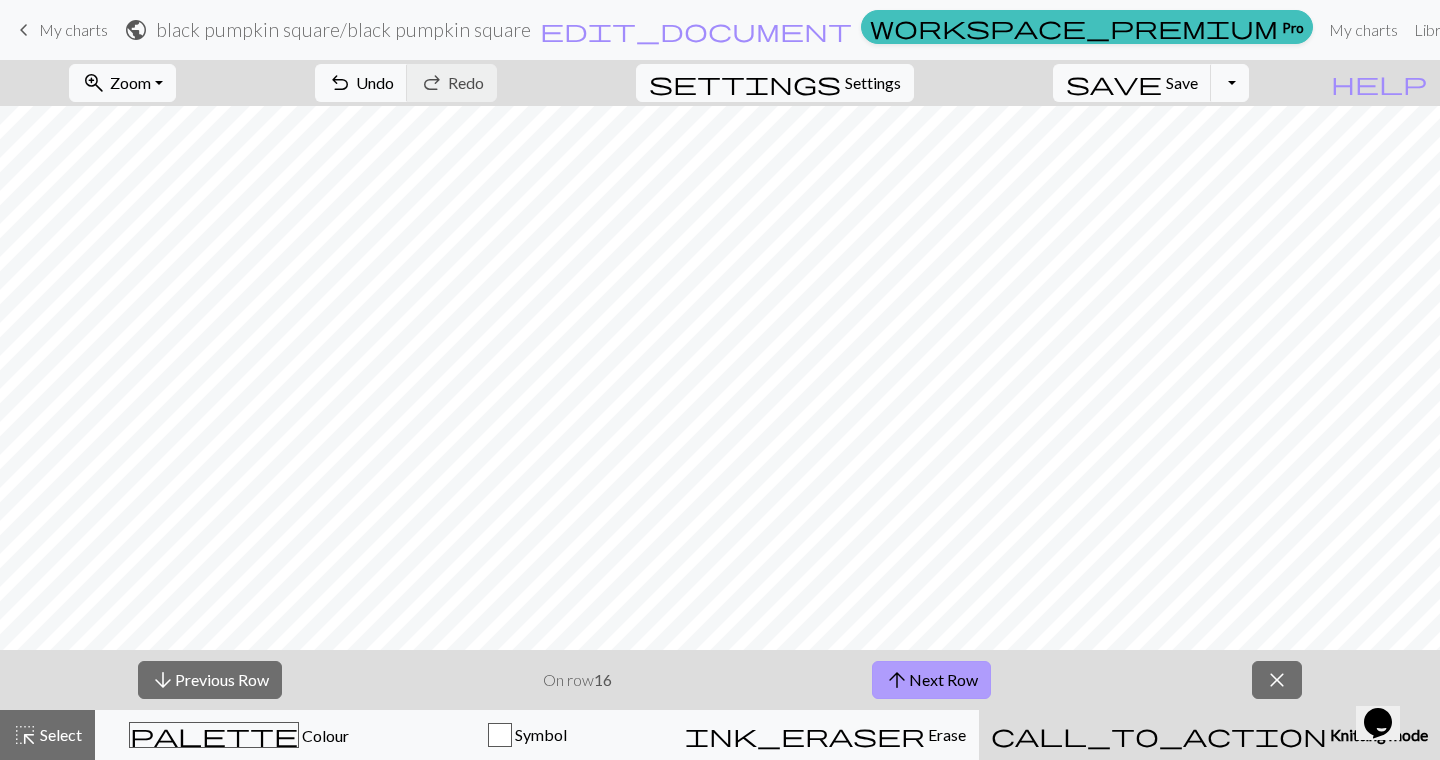 click on "arrow_upward  Next Row" at bounding box center (931, 680) 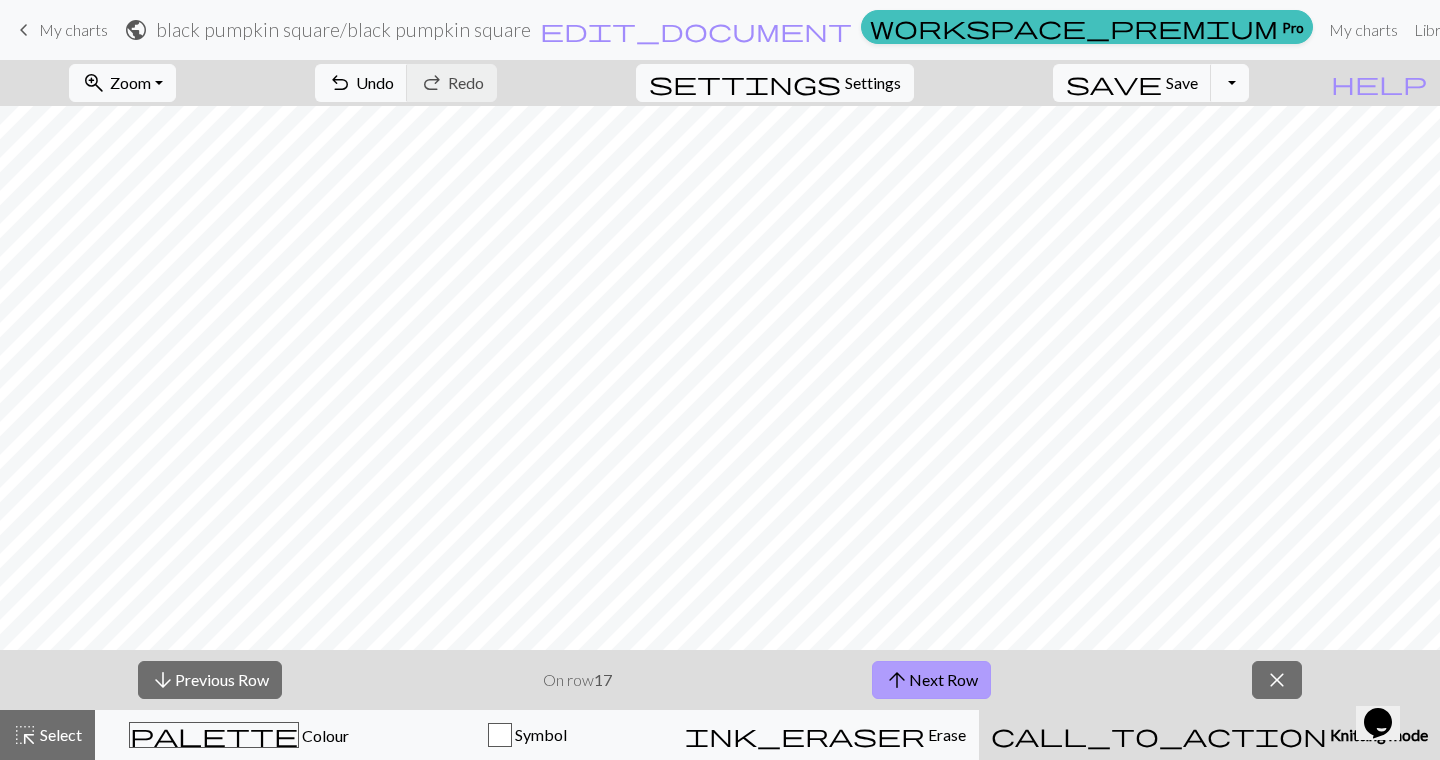 click on "arrow_upward  Next Row" at bounding box center (931, 680) 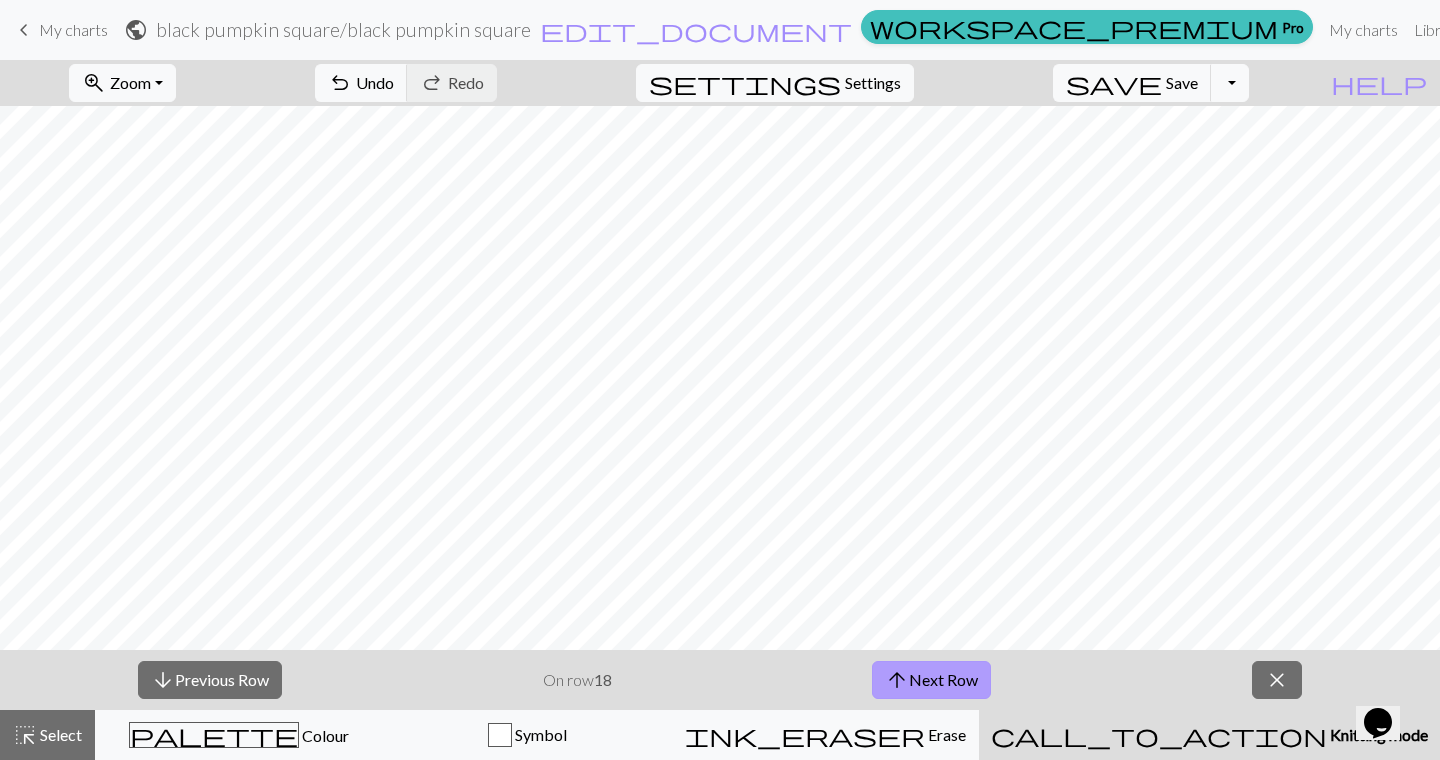 click on "arrow_upward  Next Row" at bounding box center (931, 680) 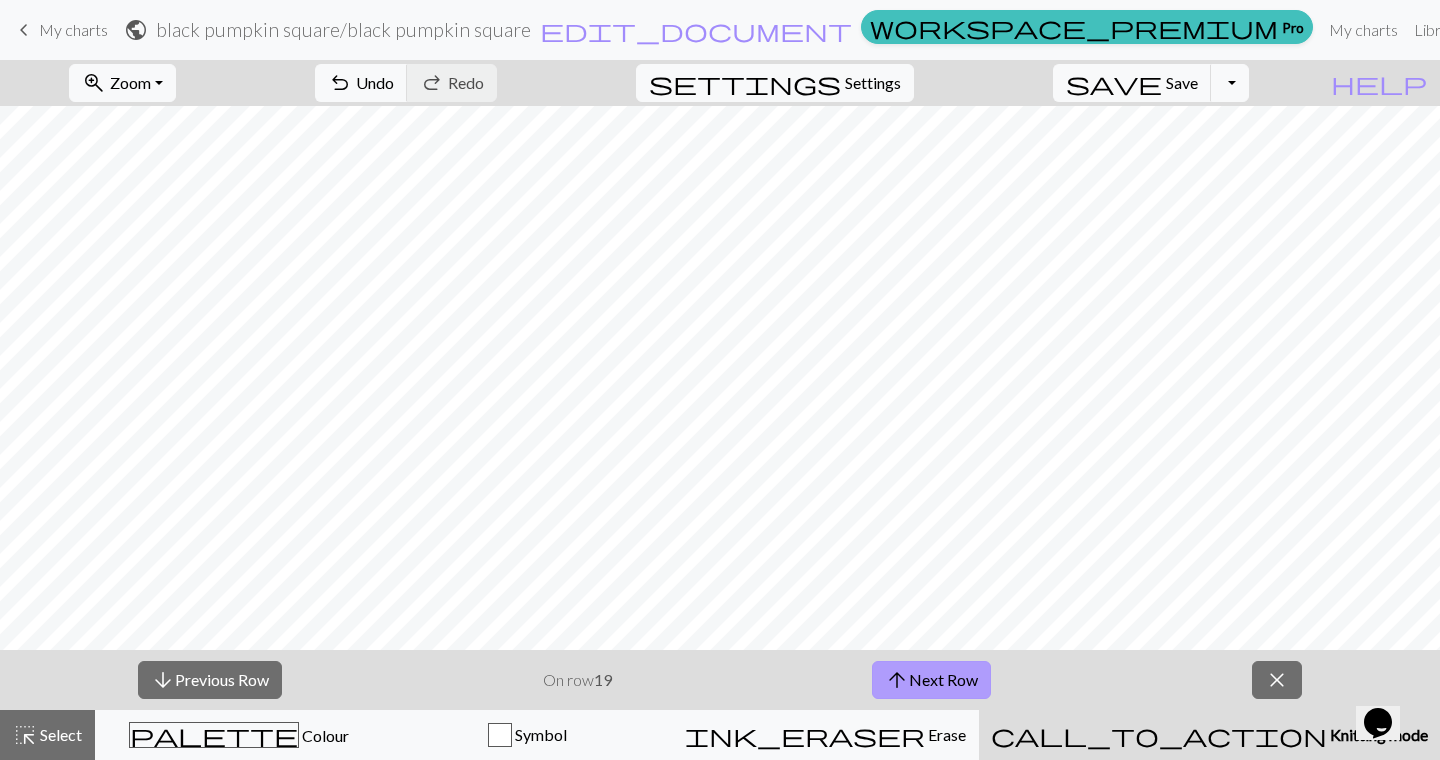 click on "arrow_upward  Next Row" at bounding box center [931, 680] 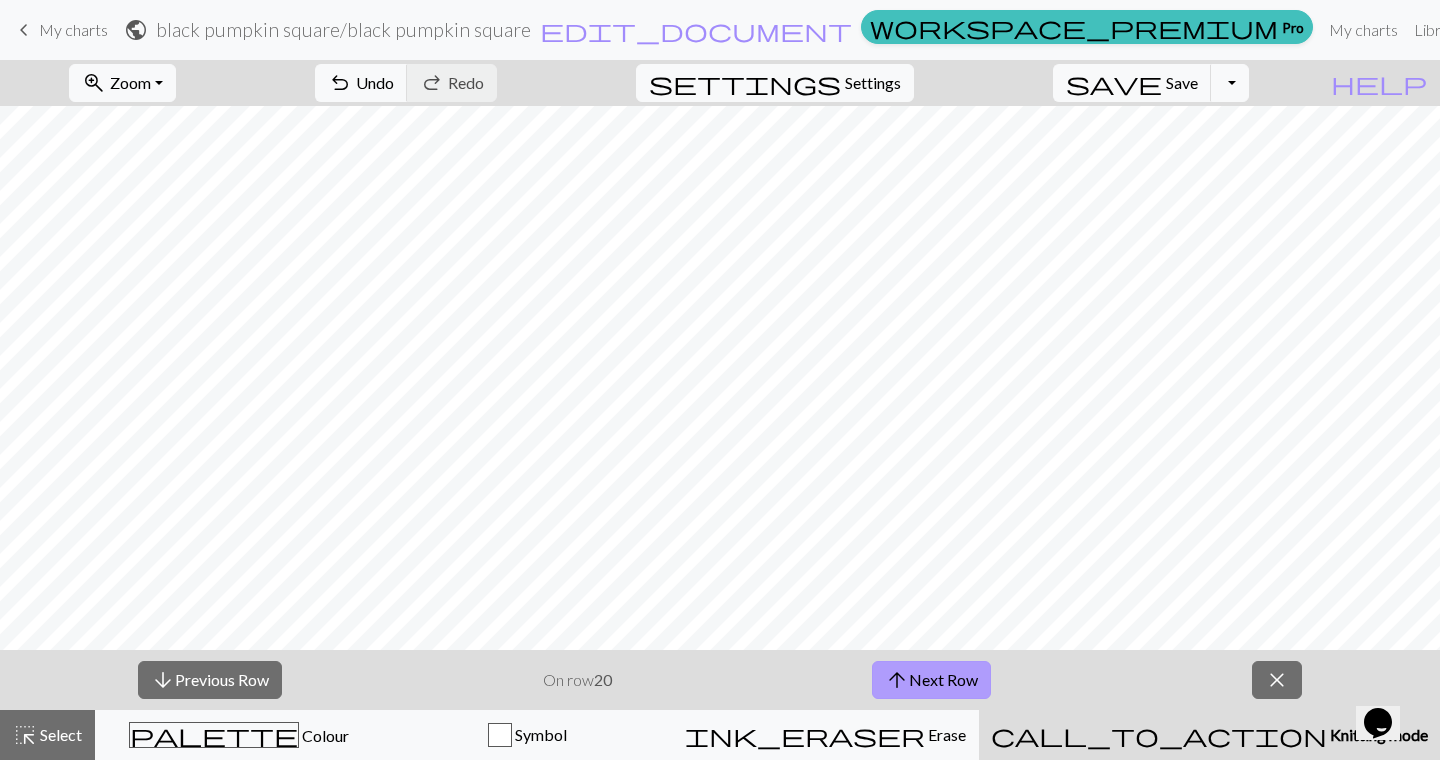 click on "arrow_upward  Next Row" at bounding box center [931, 680] 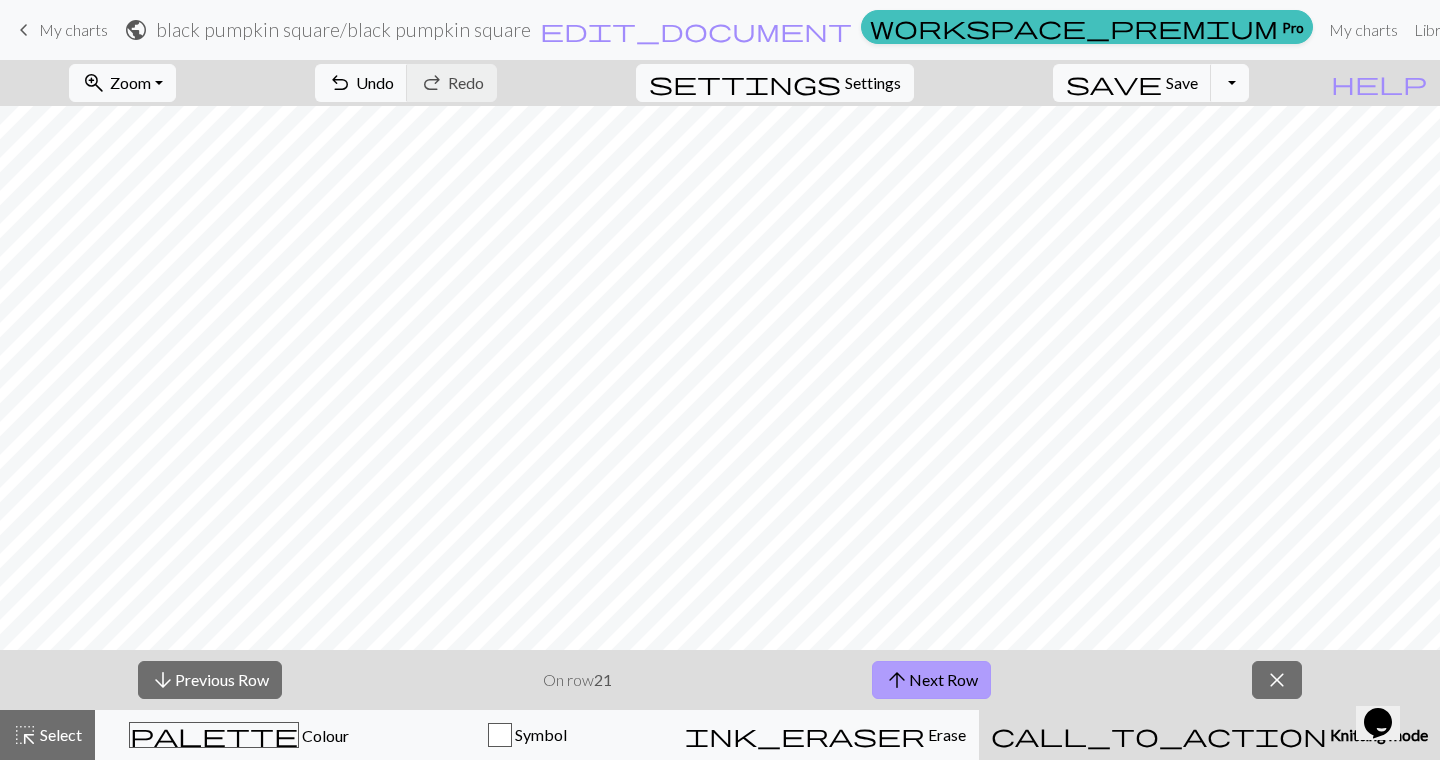 click on "arrow_upward  Next Row" at bounding box center [931, 680] 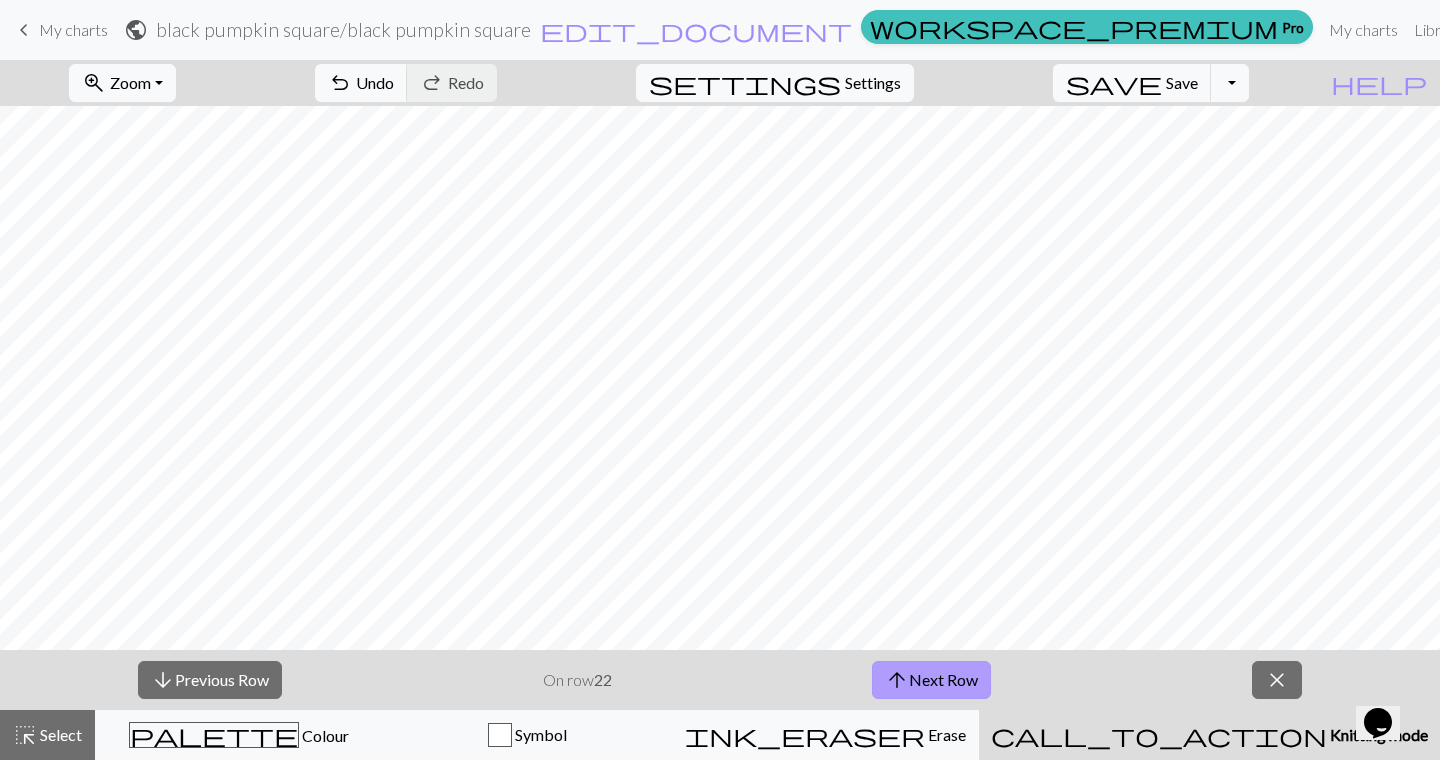 click on "arrow_upward  Next Row" at bounding box center [931, 680] 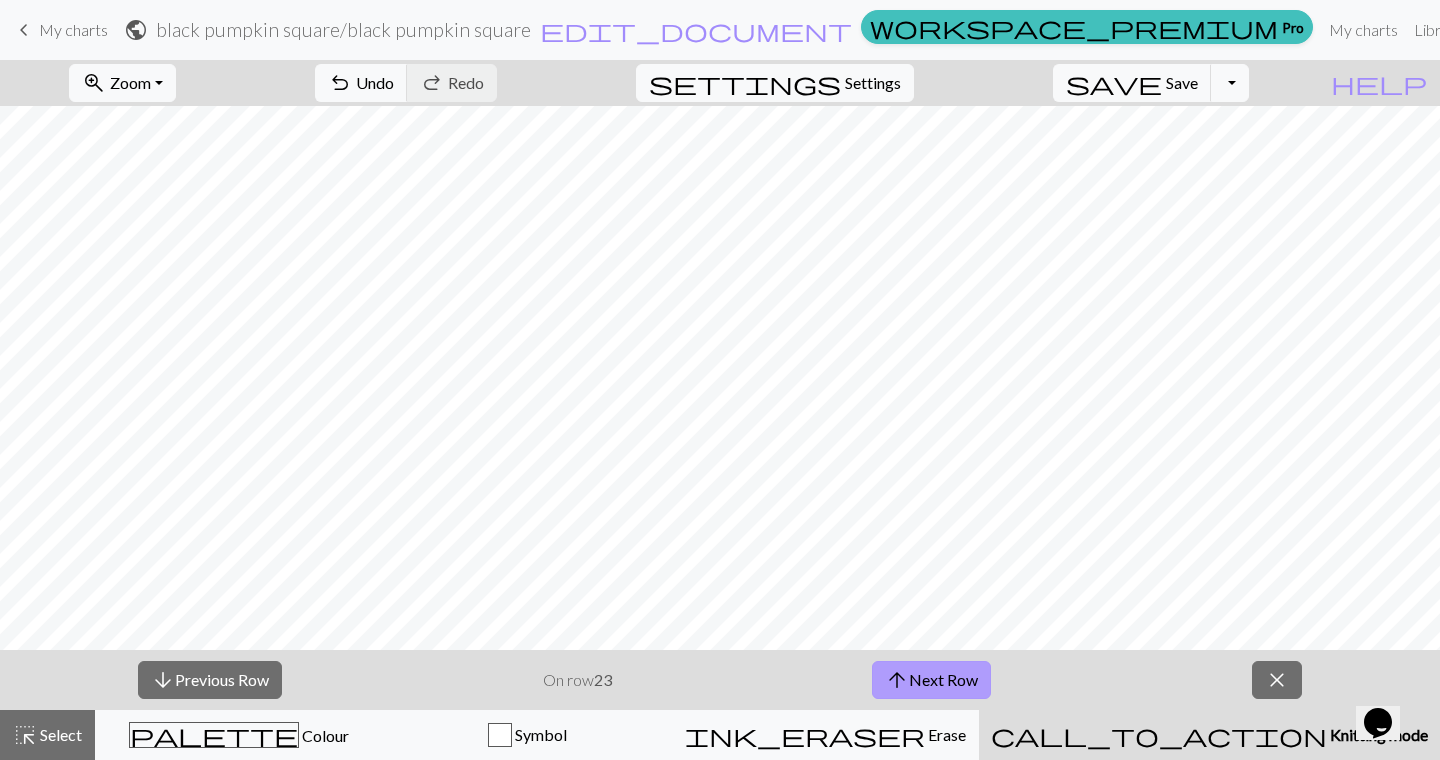 click on "arrow_upward  Next Row" at bounding box center [931, 680] 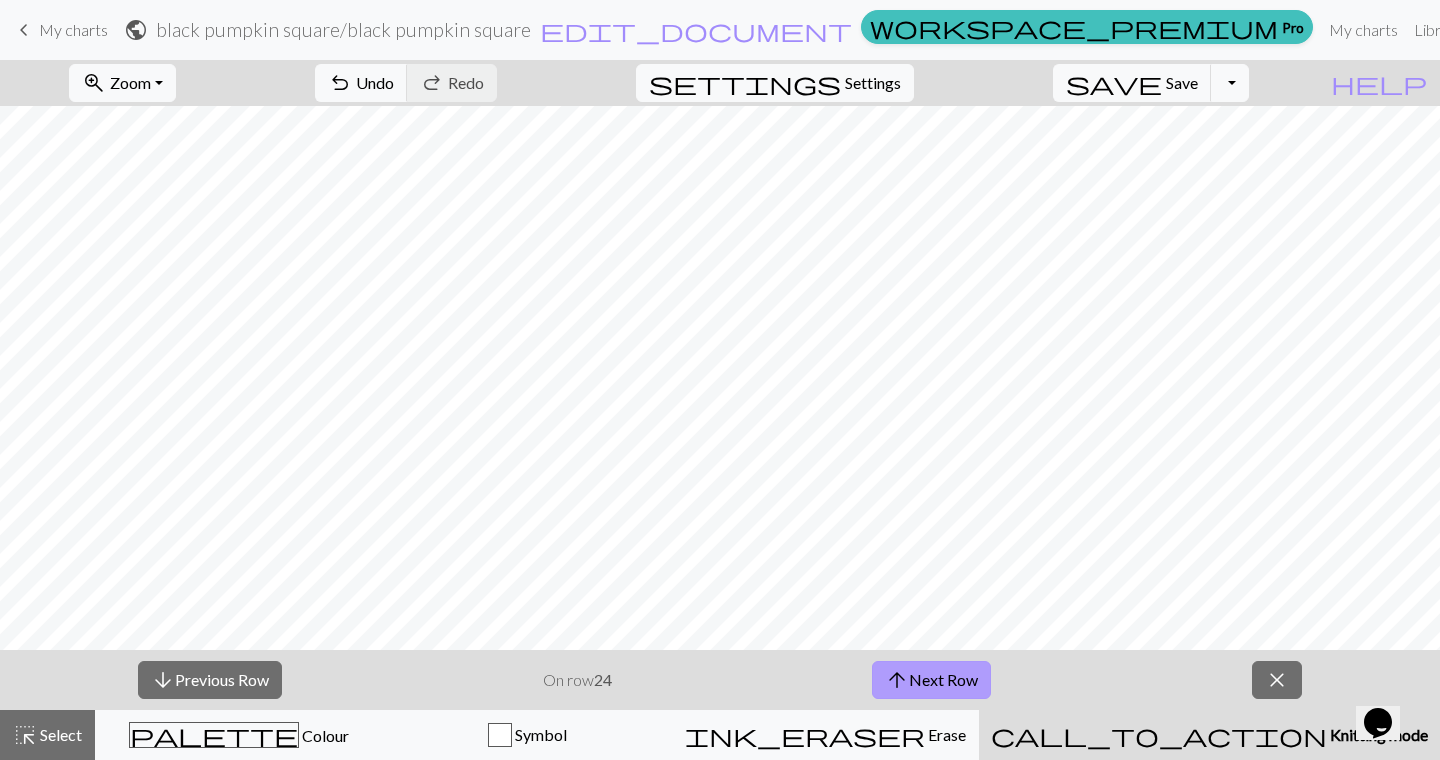 click on "arrow_upward  Next Row" at bounding box center (931, 680) 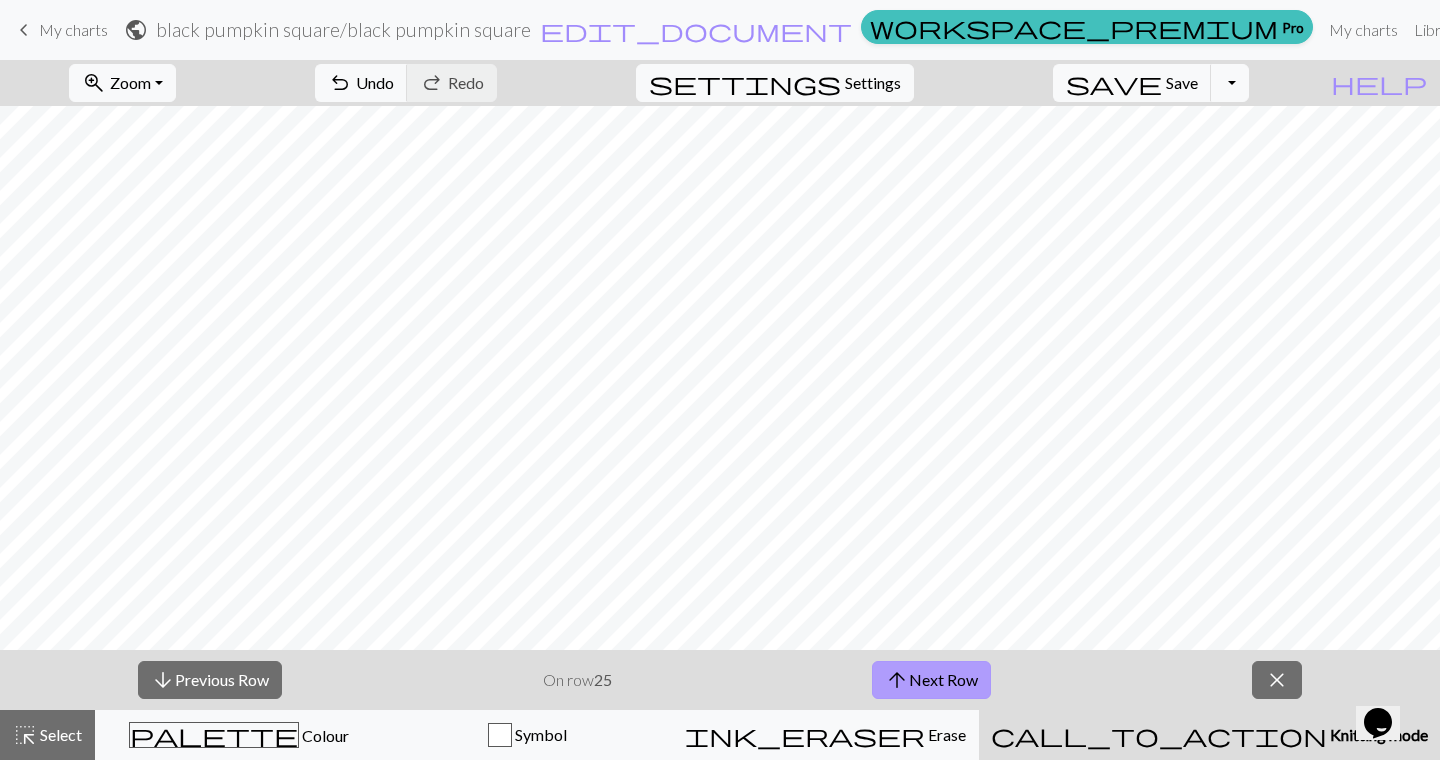 click on "arrow_upward  Next Row" at bounding box center [931, 680] 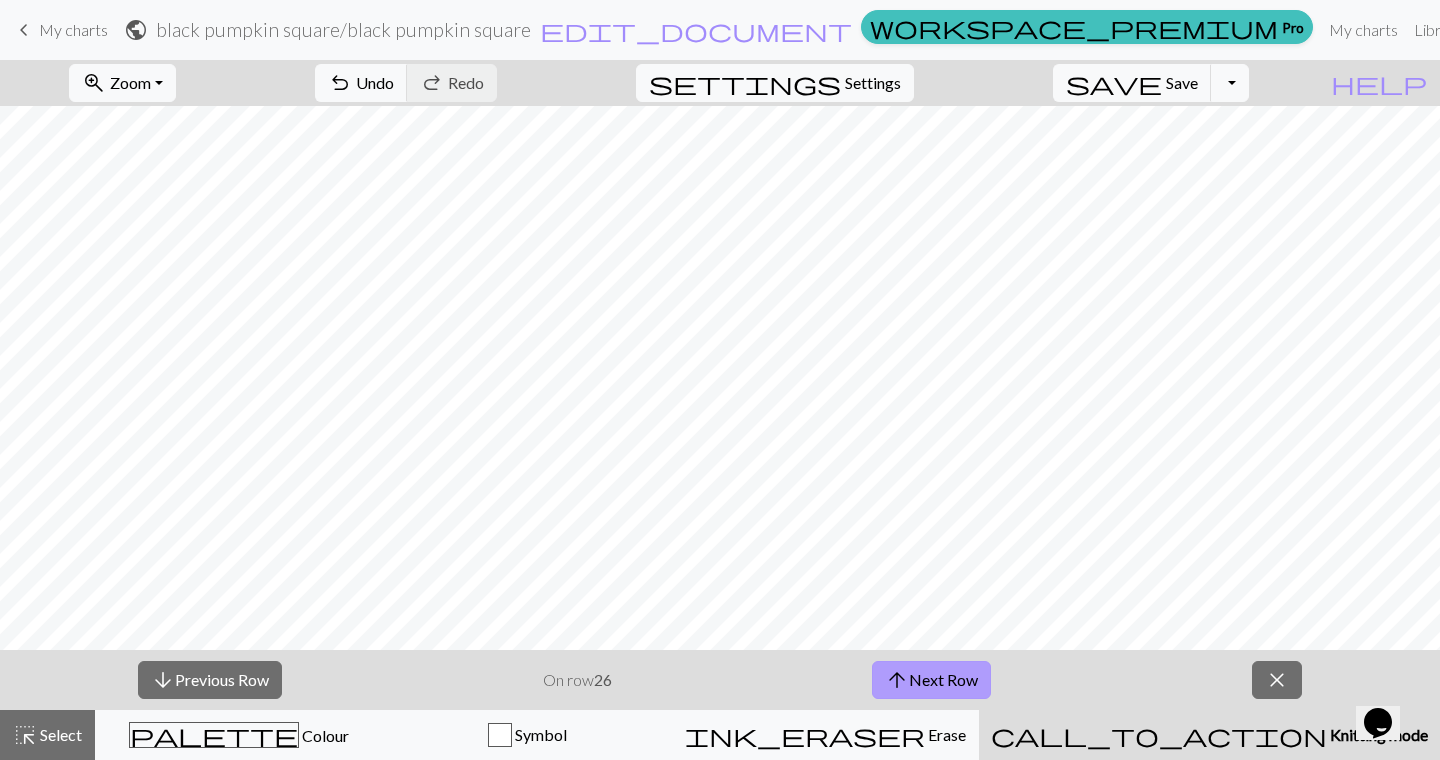 click on "arrow_upward  Next Row" at bounding box center [931, 680] 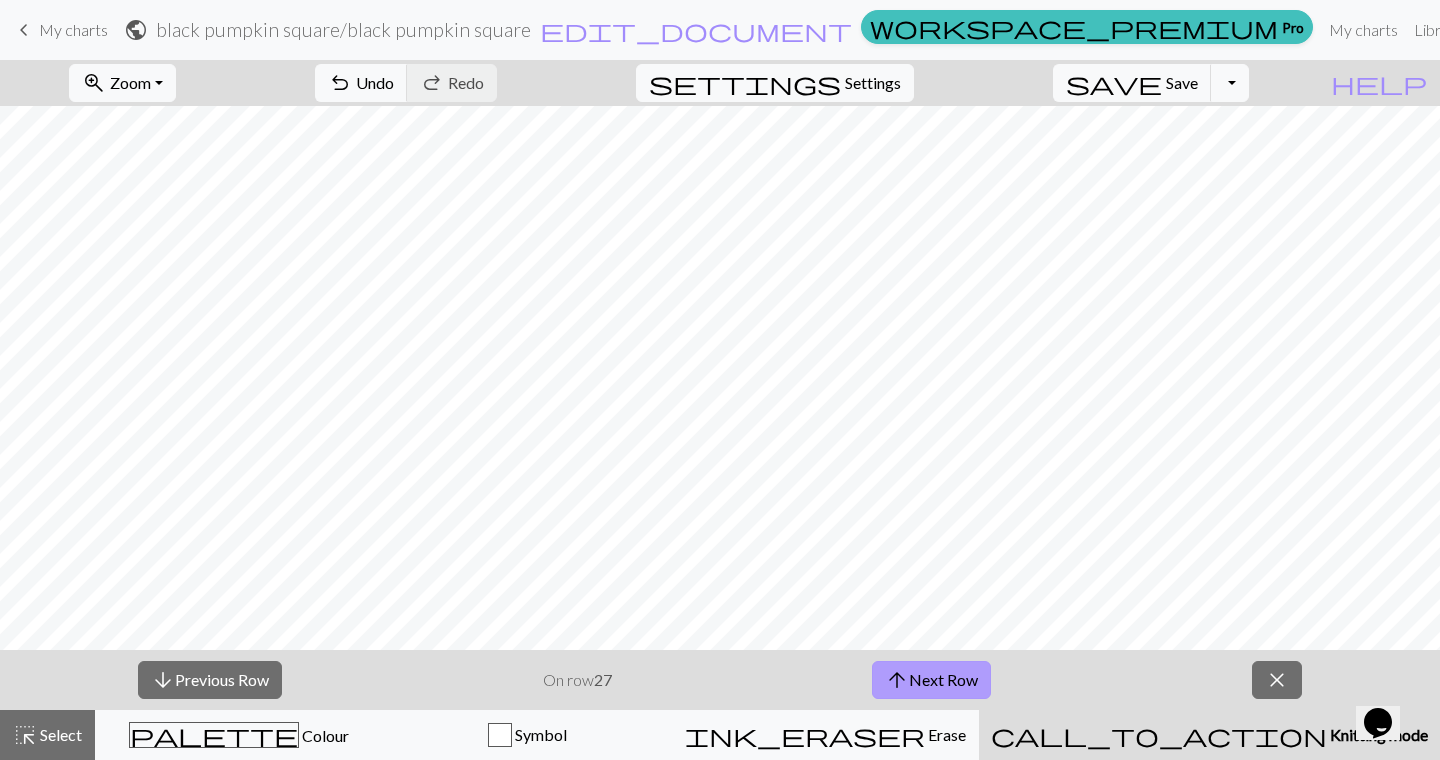 click on "arrow_upward  Next Row" at bounding box center (931, 680) 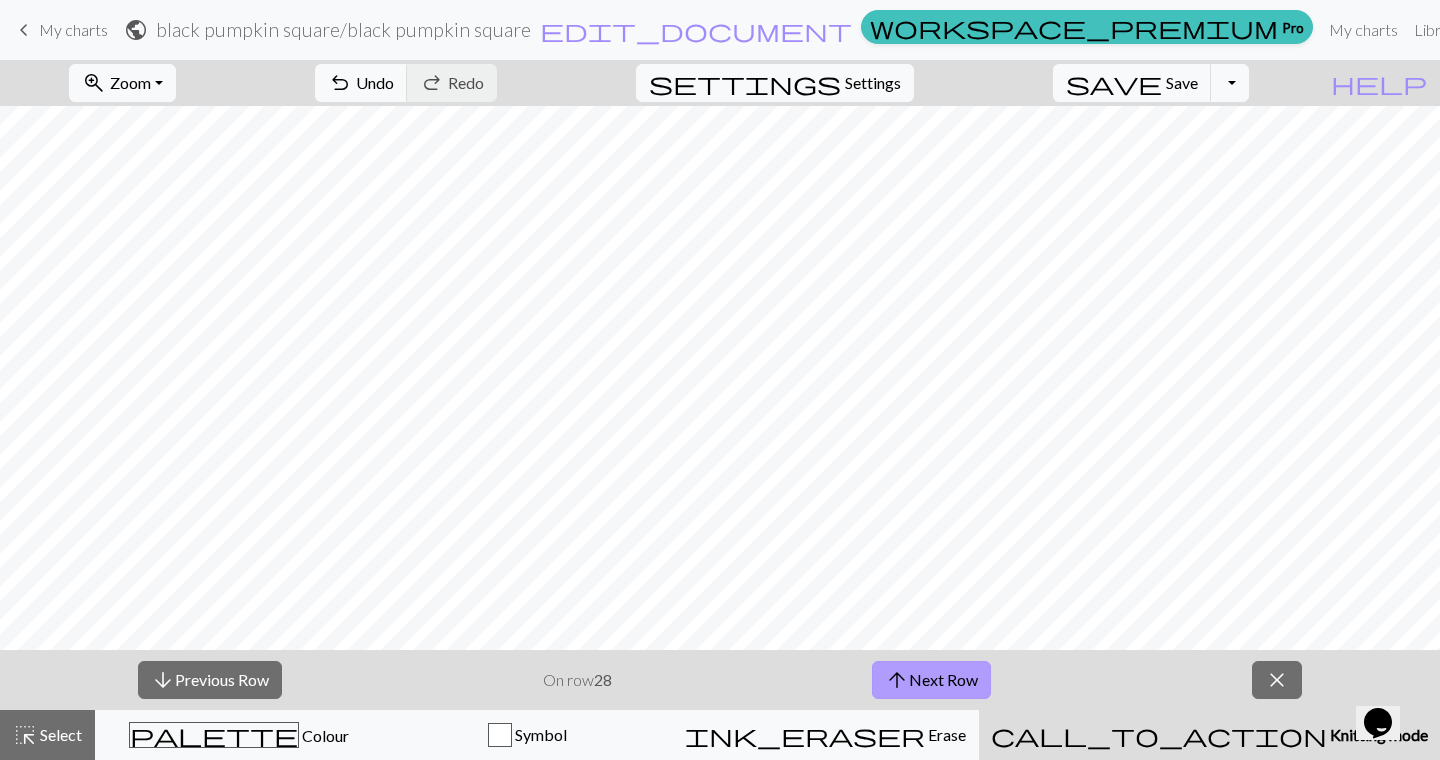 click on "arrow_upward  Next Row" at bounding box center [931, 680] 